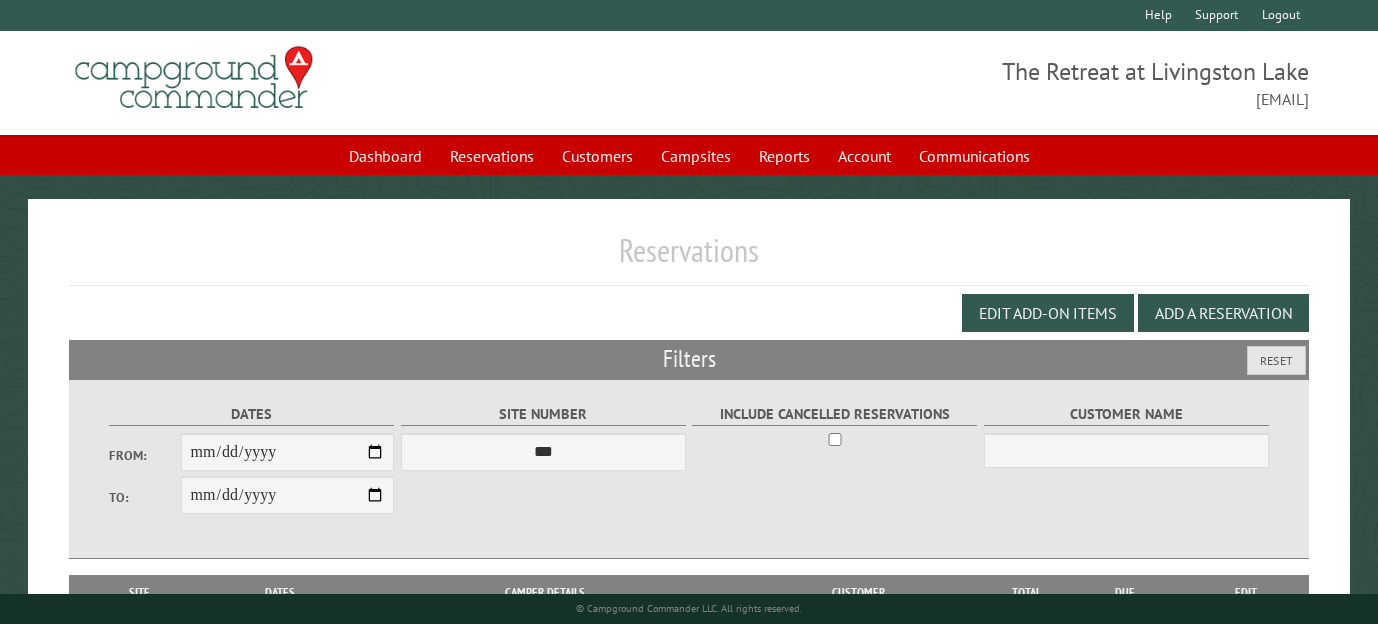 scroll, scrollTop: 0, scrollLeft: 0, axis: both 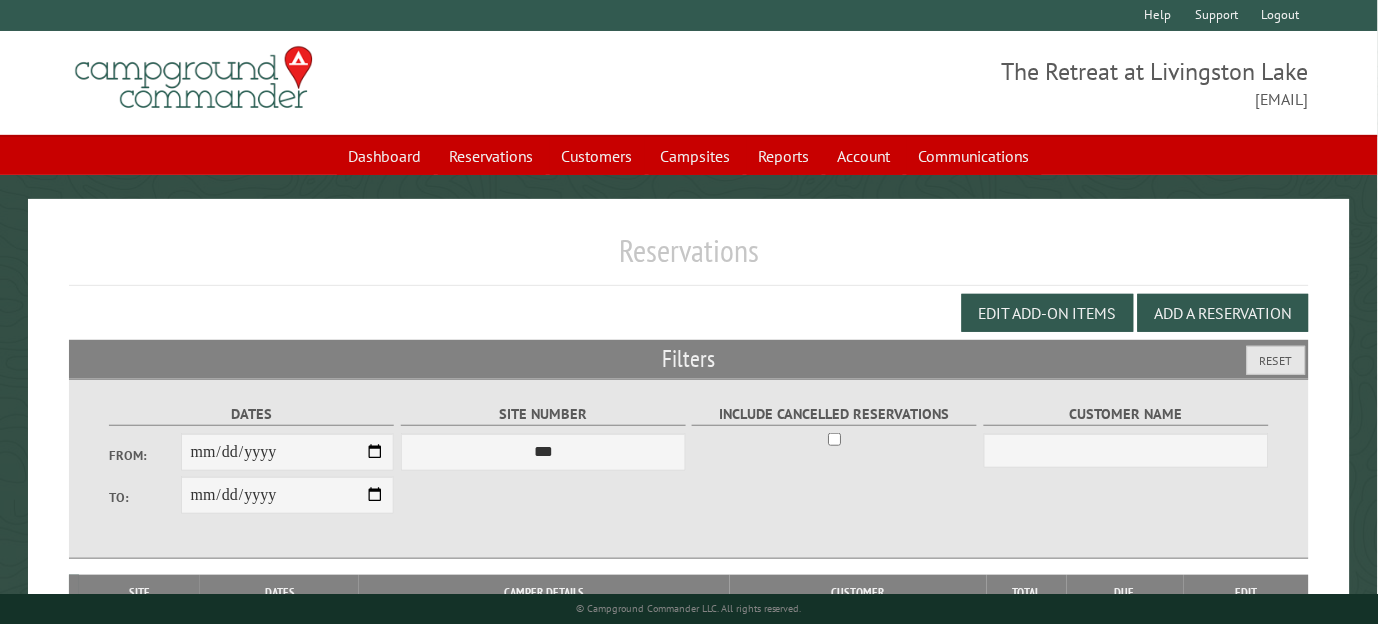 click on "Edit Add-on Items
Add a Reservation" at bounding box center (689, 313) 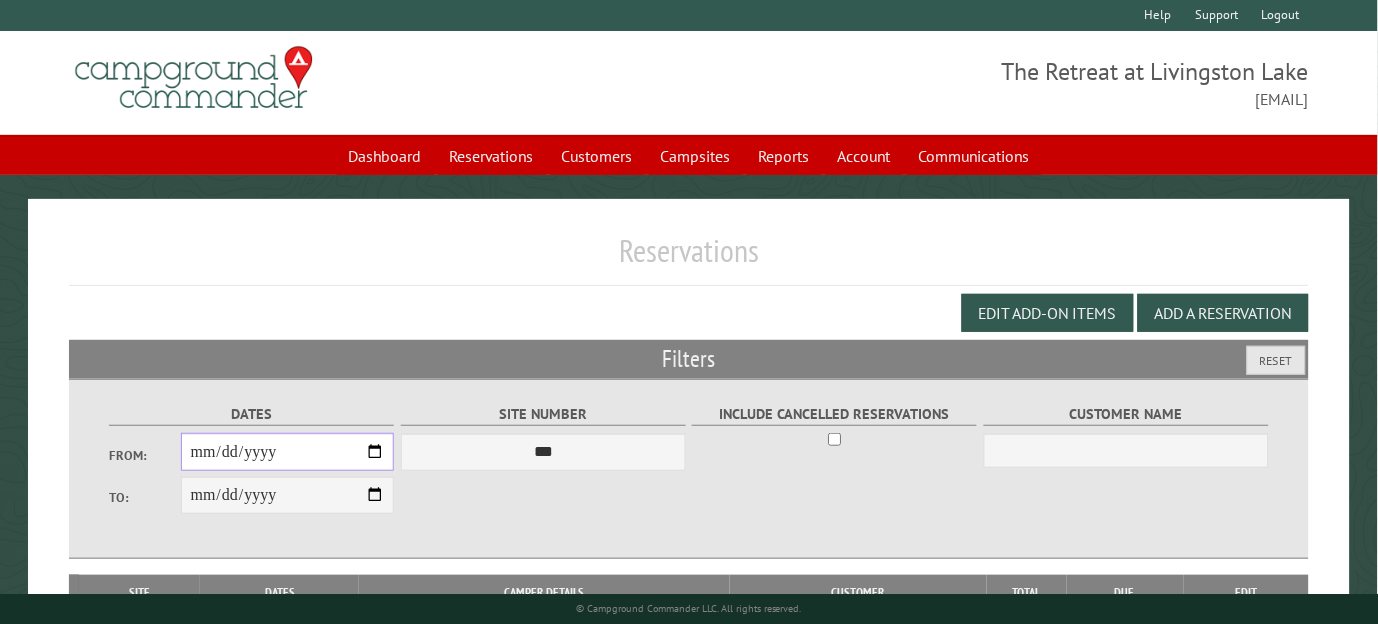click on "From:" at bounding box center [288, 452] 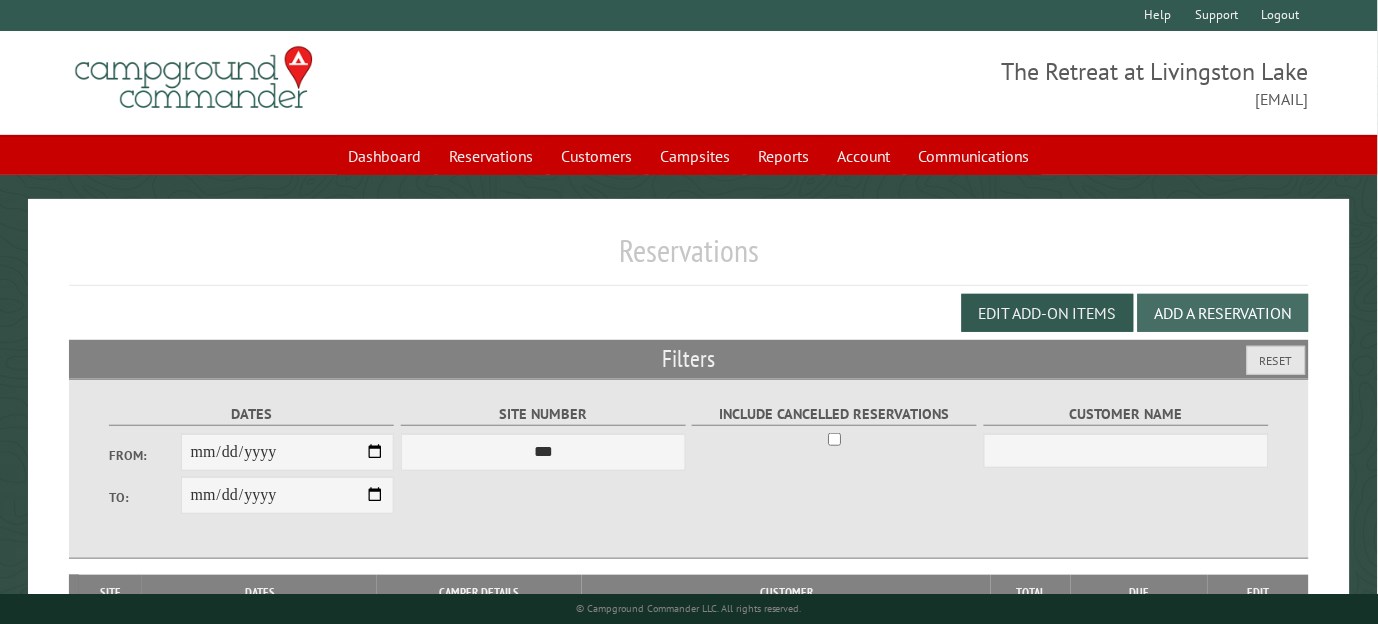 click on "Add a Reservation" at bounding box center (1223, 313) 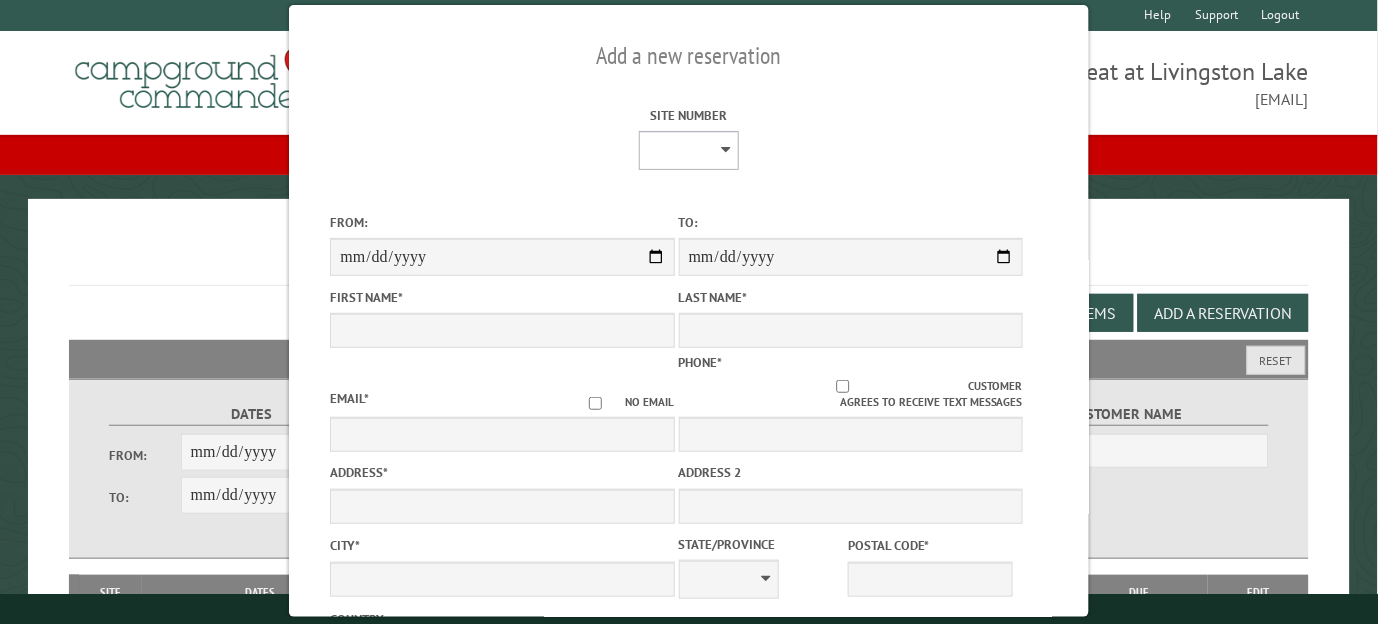 click on "* * * * * * * * * ** ** ** ** ** ** ** ** ** ** ** ** ** ** ** ** ** ** ** ** ** ** ** ** ** ** ** *** *** *** *** *** *** ***" at bounding box center (689, 150) 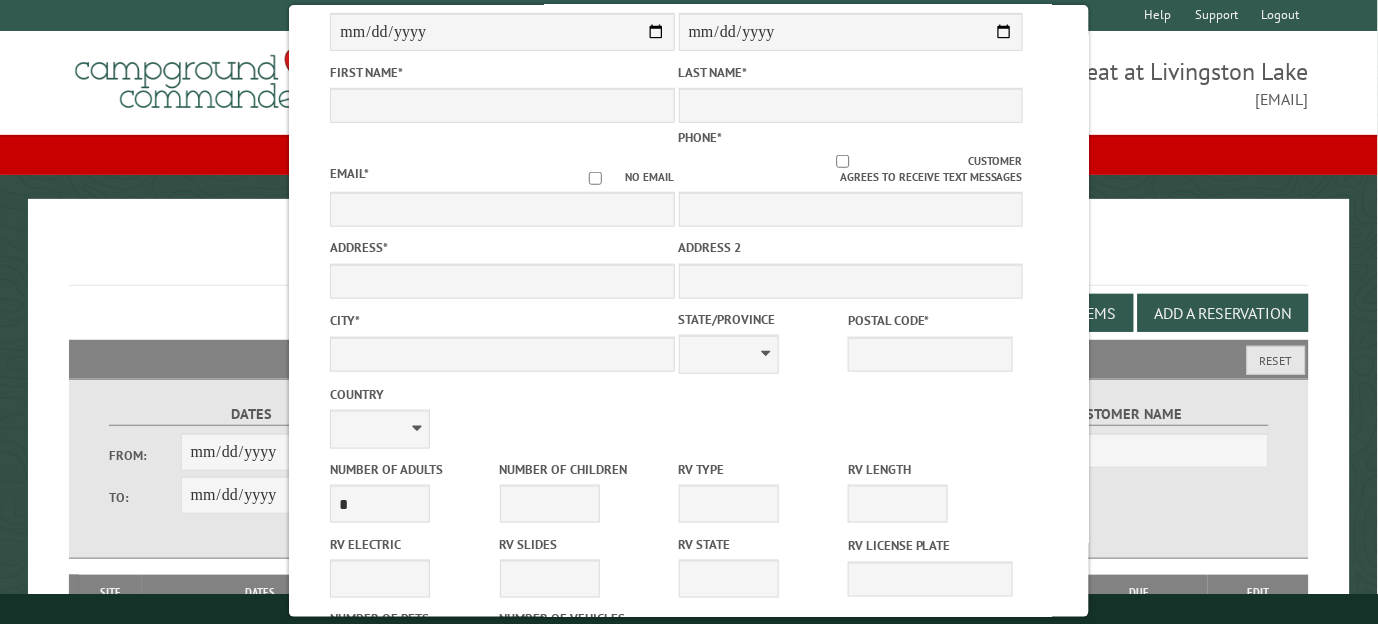 scroll, scrollTop: 0, scrollLeft: 0, axis: both 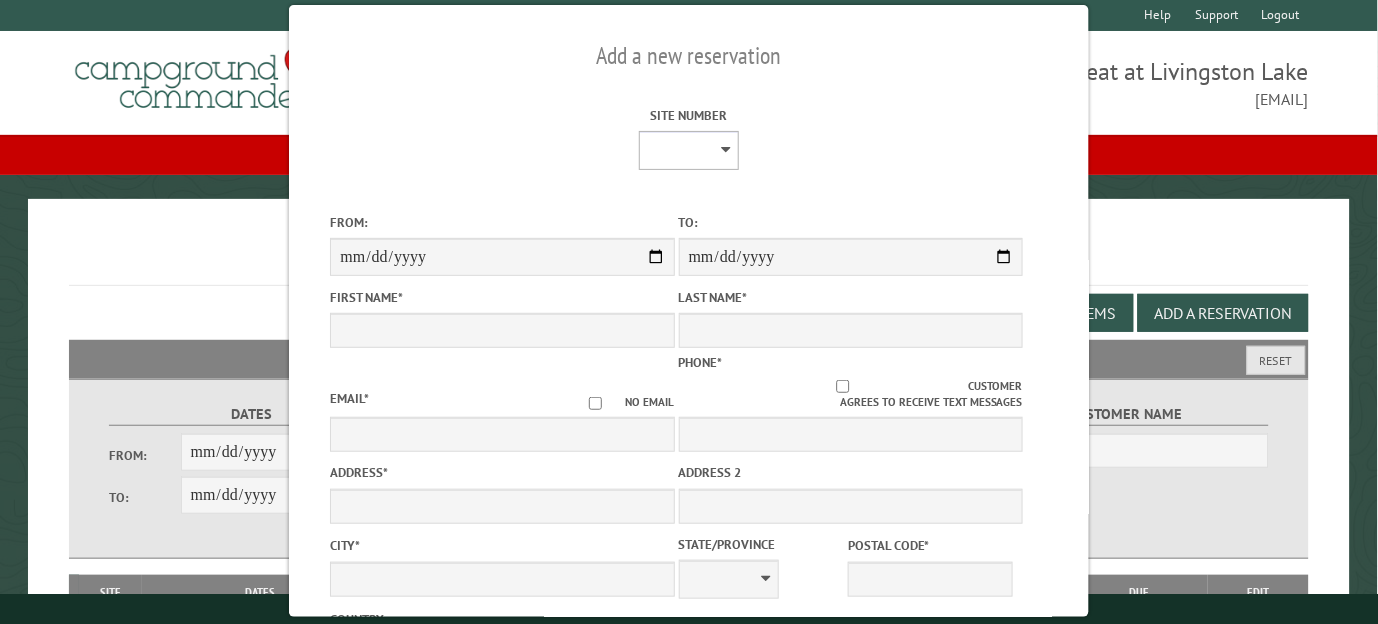 click on "* * * * * * * * * ** ** ** ** ** ** ** ** ** ** ** ** ** ** ** ** ** ** ** ** ** ** ** ** ** ** ** *** *** *** *** *** *** ***" at bounding box center [689, 150] 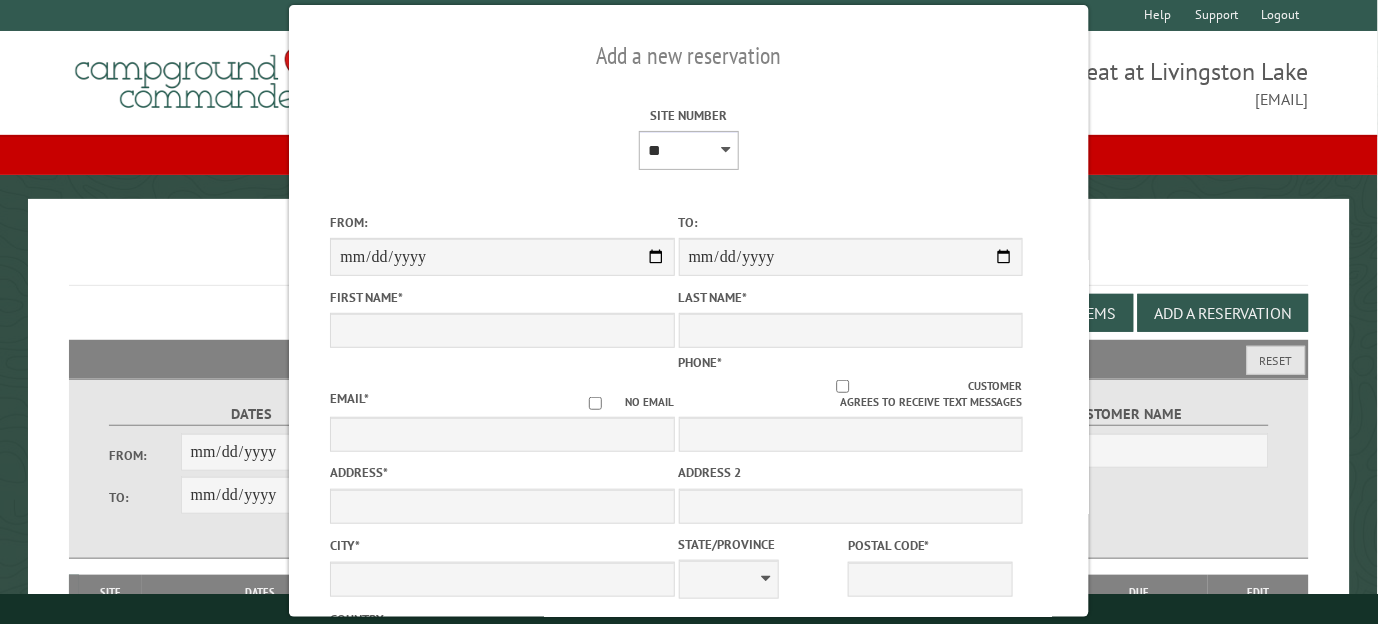 click on "* * * * * * * * * ** ** ** ** ** ** ** ** ** ** ** ** ** ** ** ** ** ** ** ** ** ** ** ** ** ** ** *** *** *** *** *** *** ***" at bounding box center [689, 150] 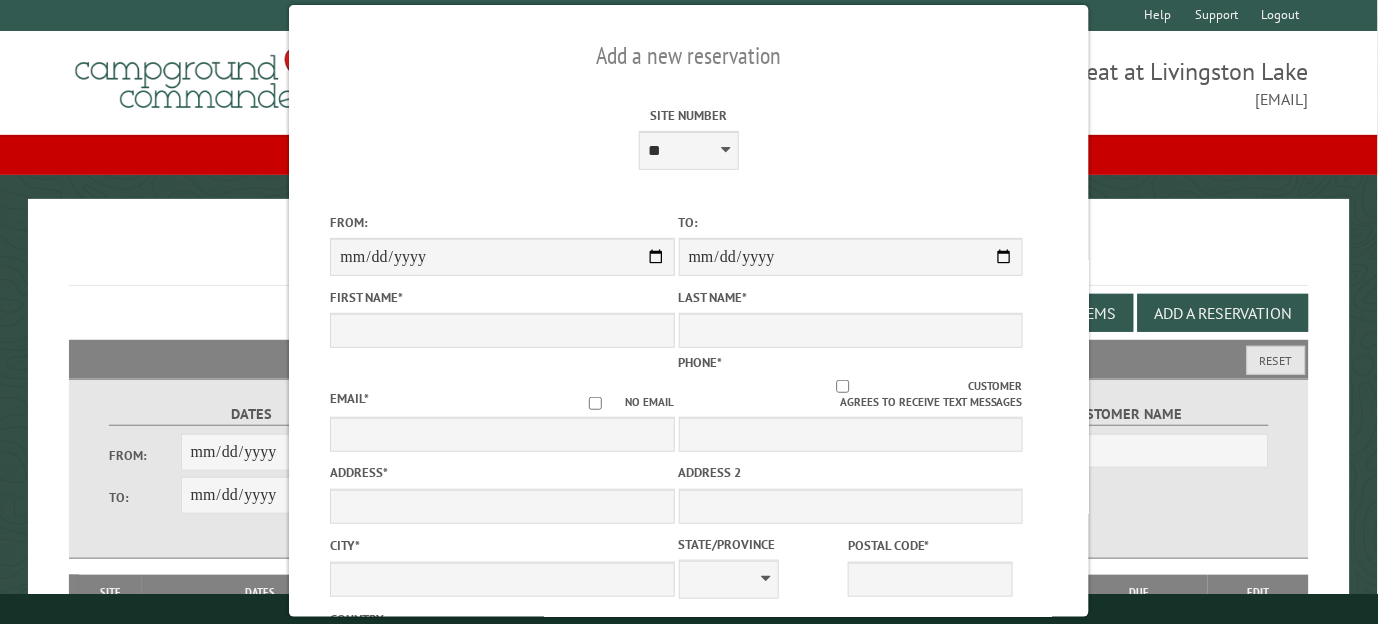 click on "From:" at bounding box center (502, 257) 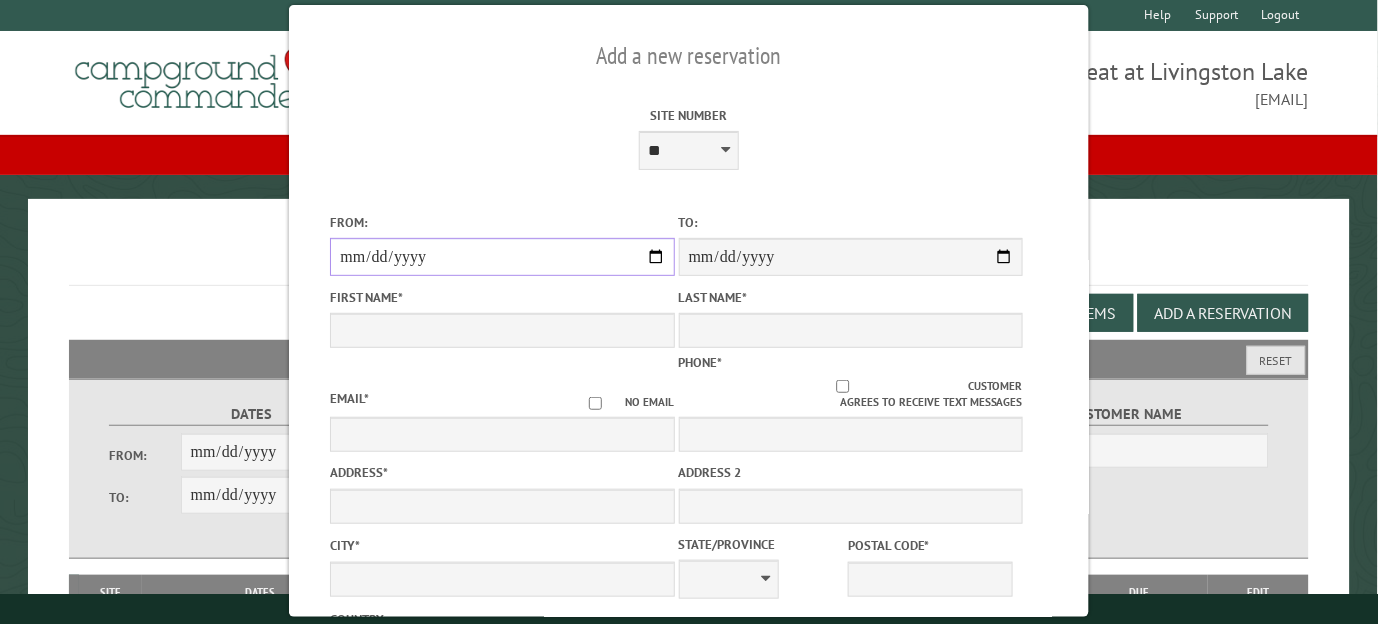 type on "**********" 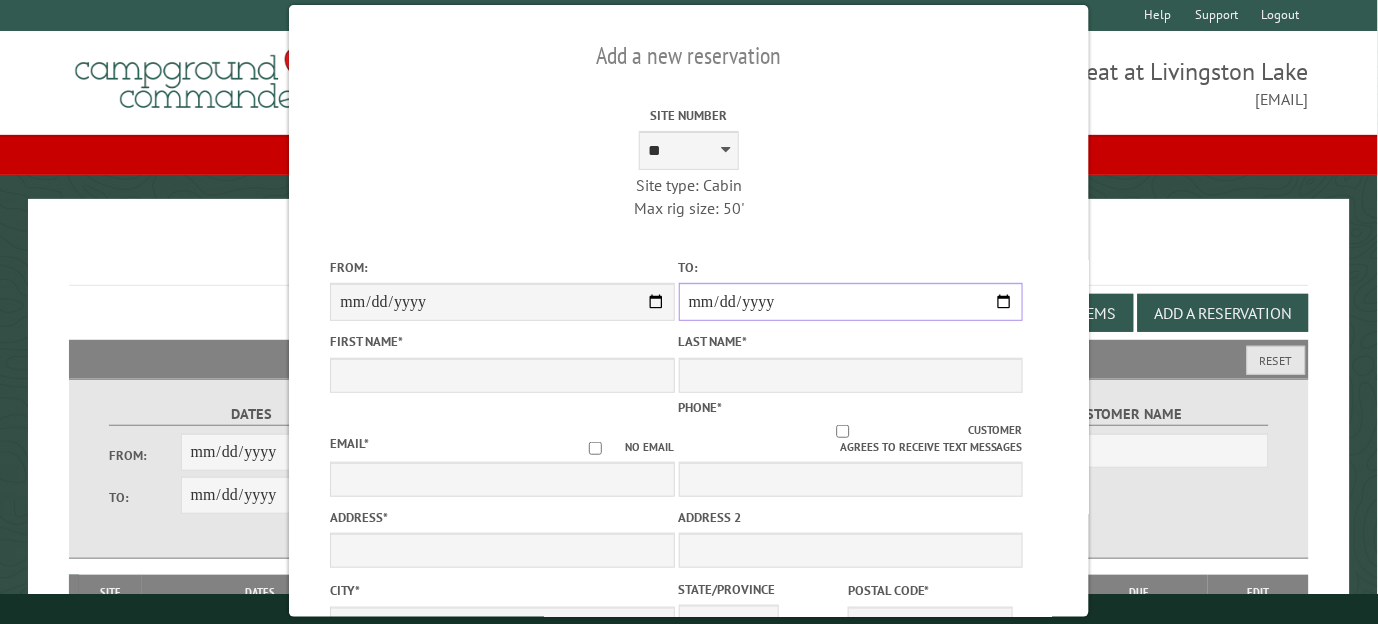 click on "**********" at bounding box center (851, 302) 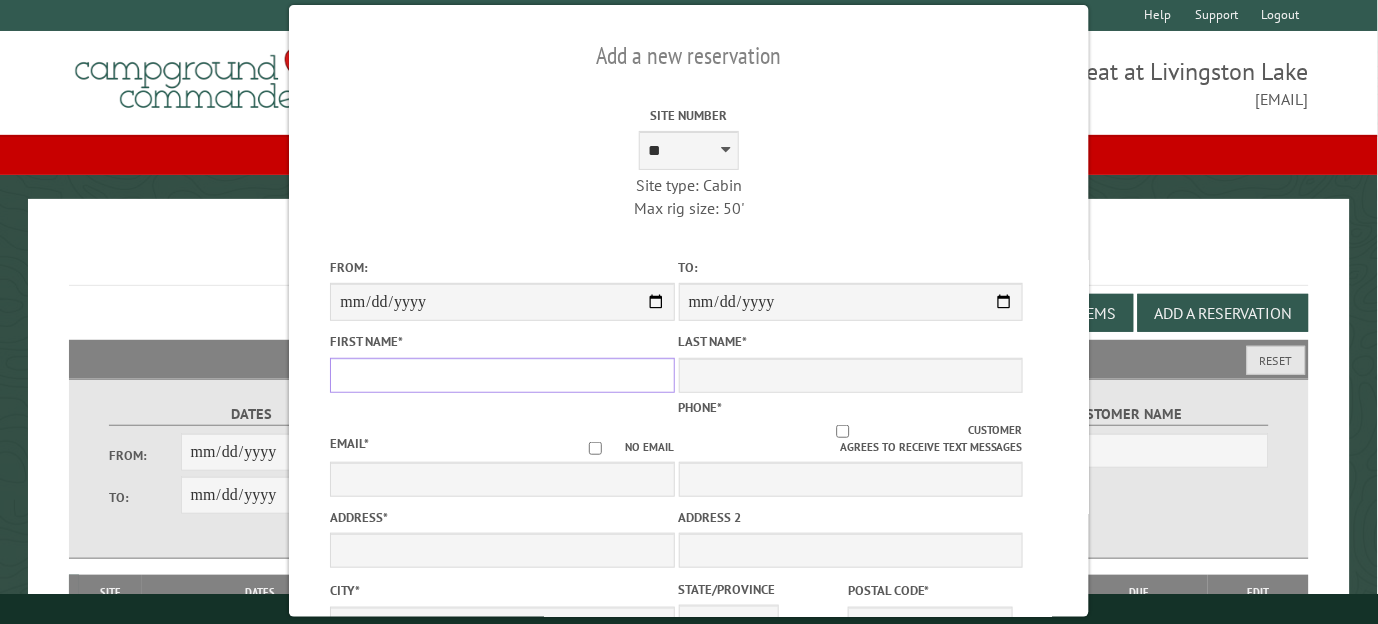 click on "First Name *" at bounding box center [502, 375] 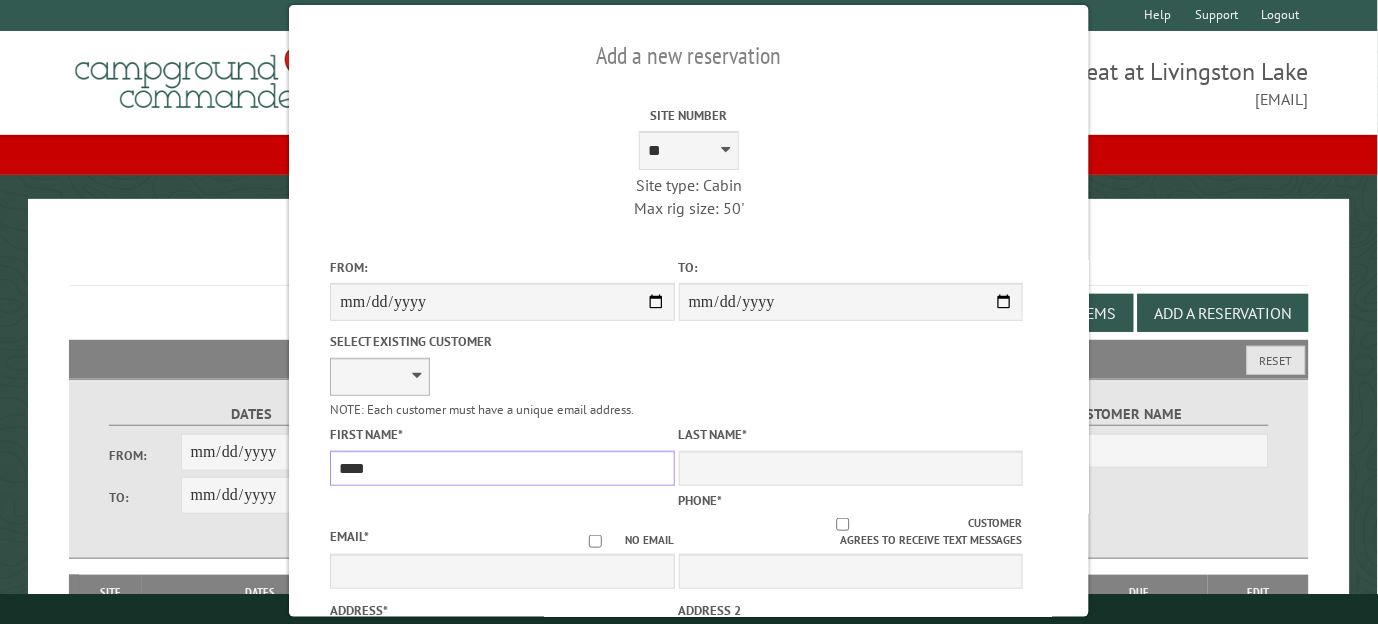 type on "****" 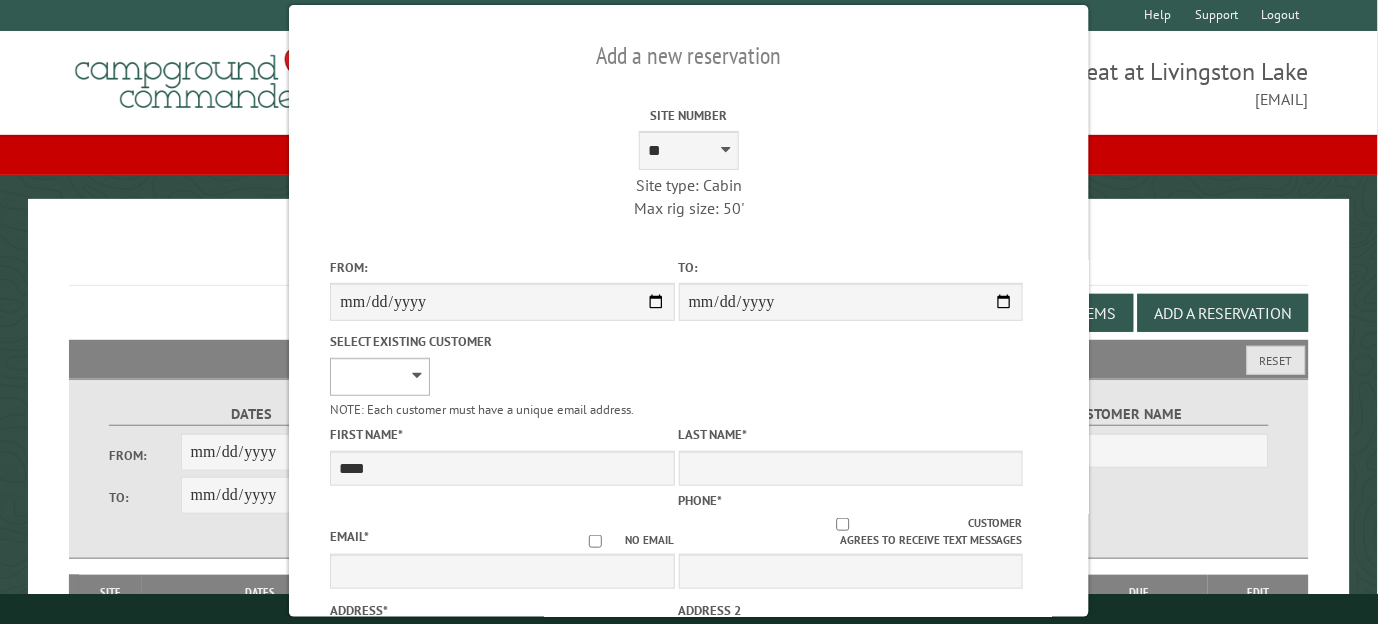 click on "**********" at bounding box center [380, 377] 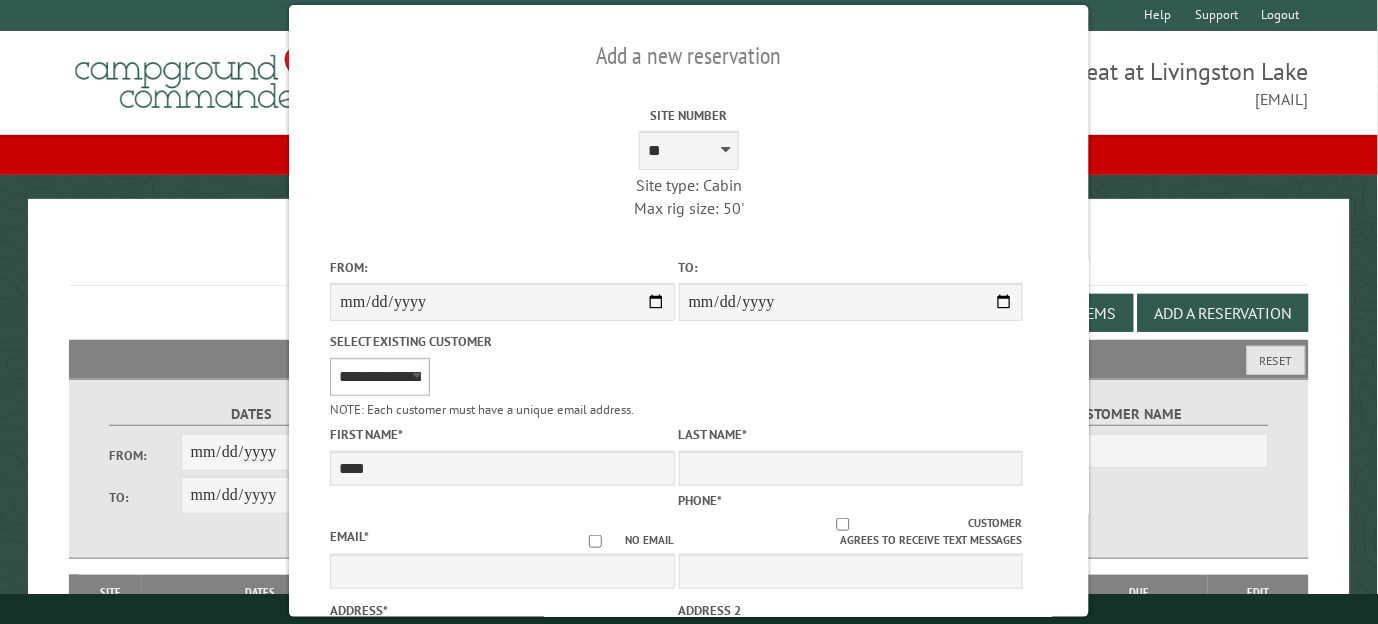 click on "**********" at bounding box center [380, 377] 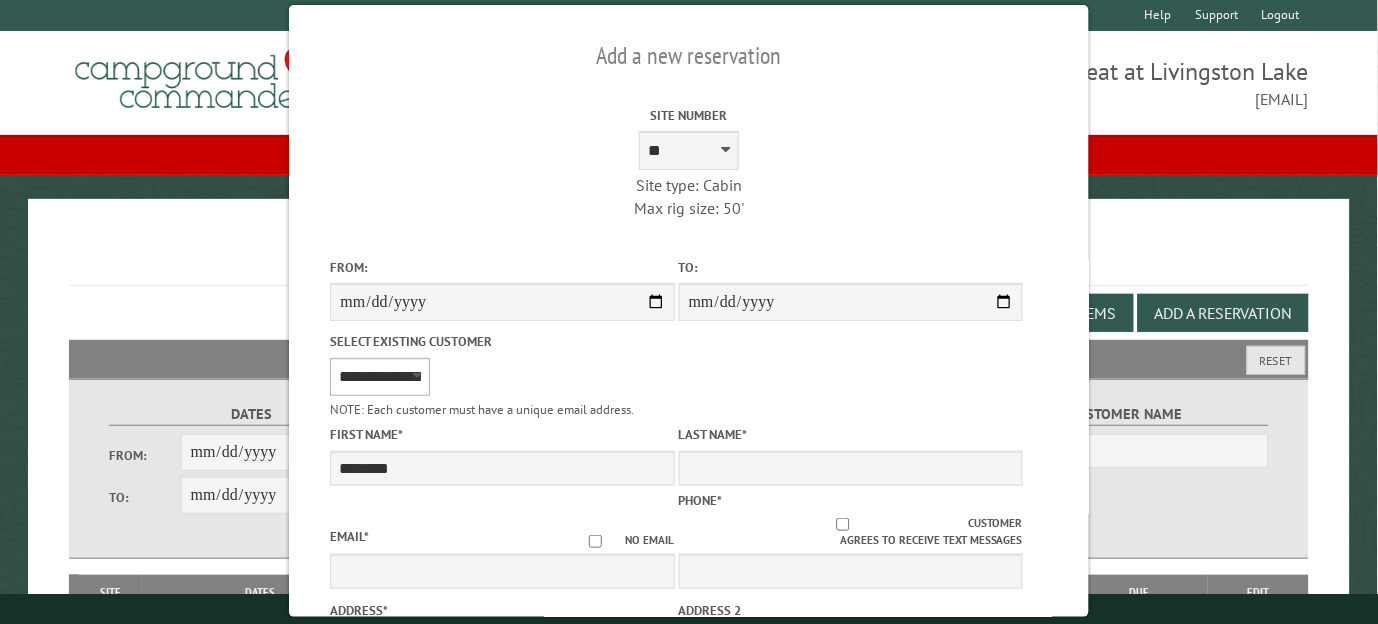 type on "*****" 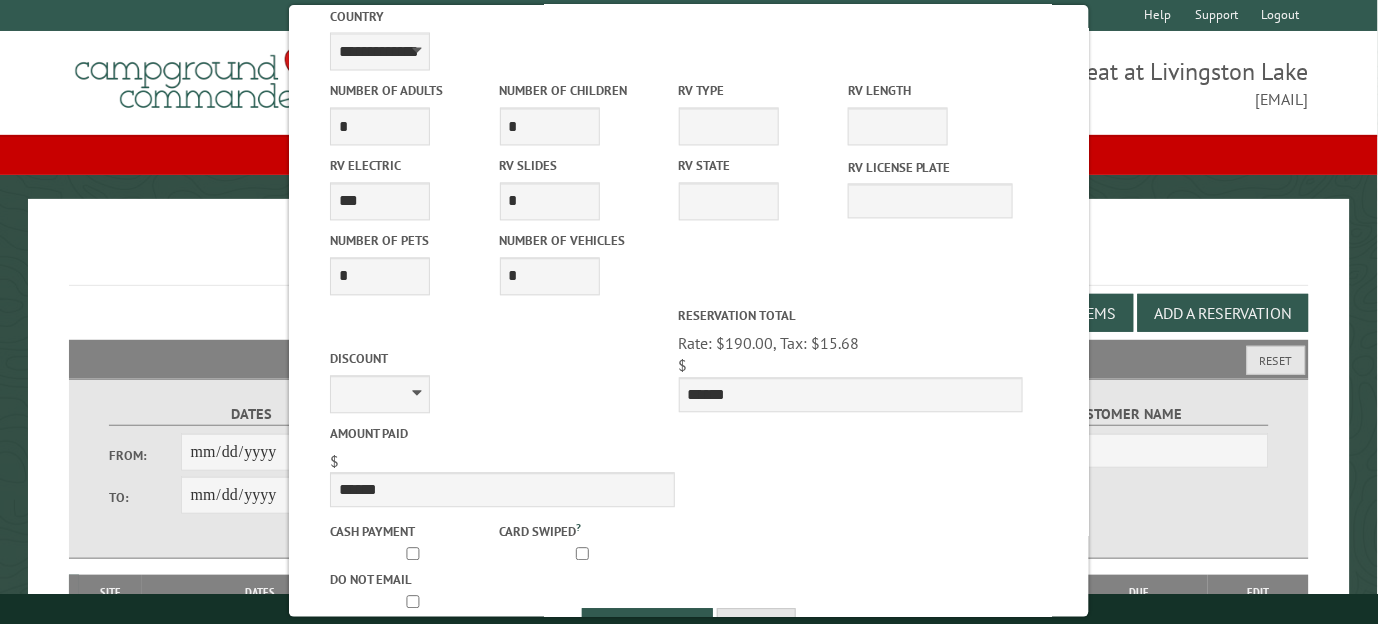scroll, scrollTop: 796, scrollLeft: 0, axis: vertical 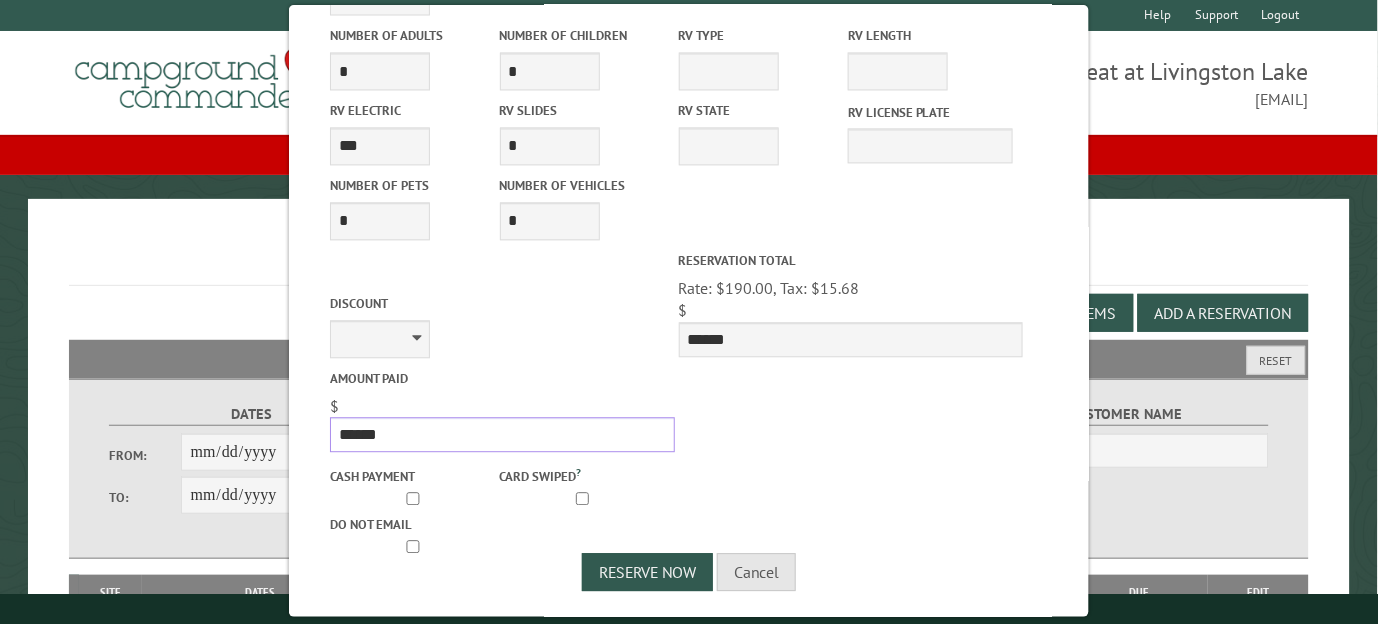 click on "******" at bounding box center (502, 434) 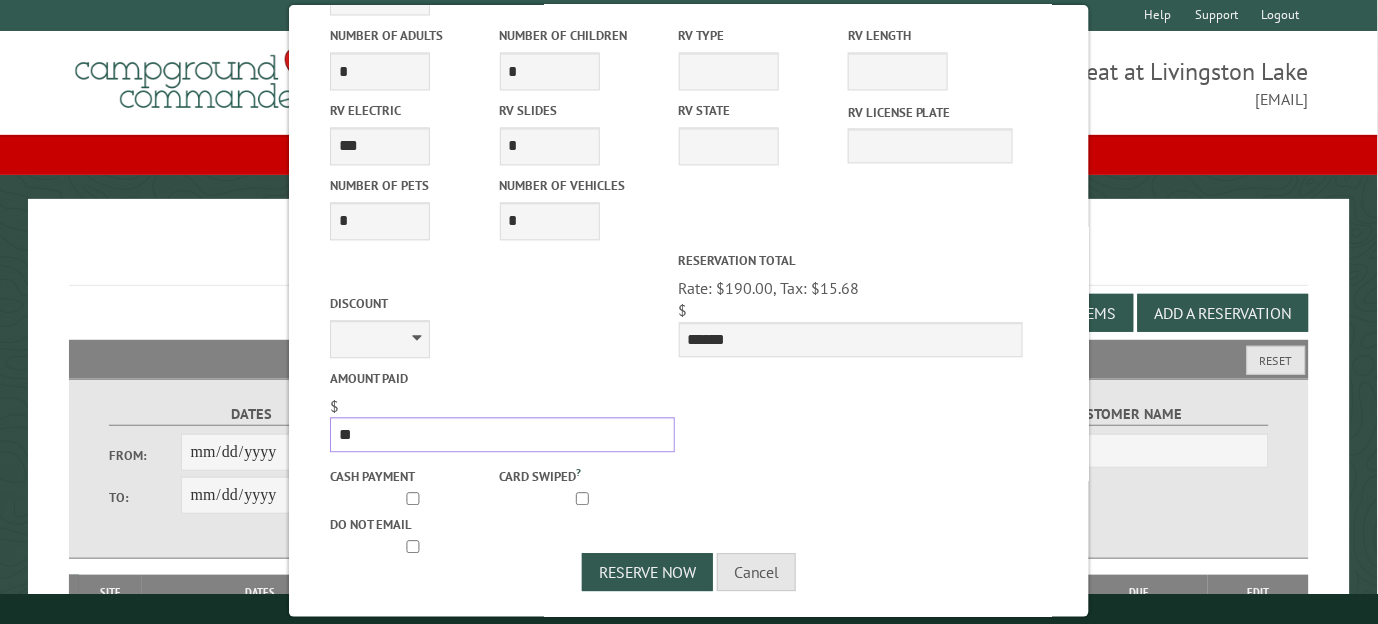 type on "*" 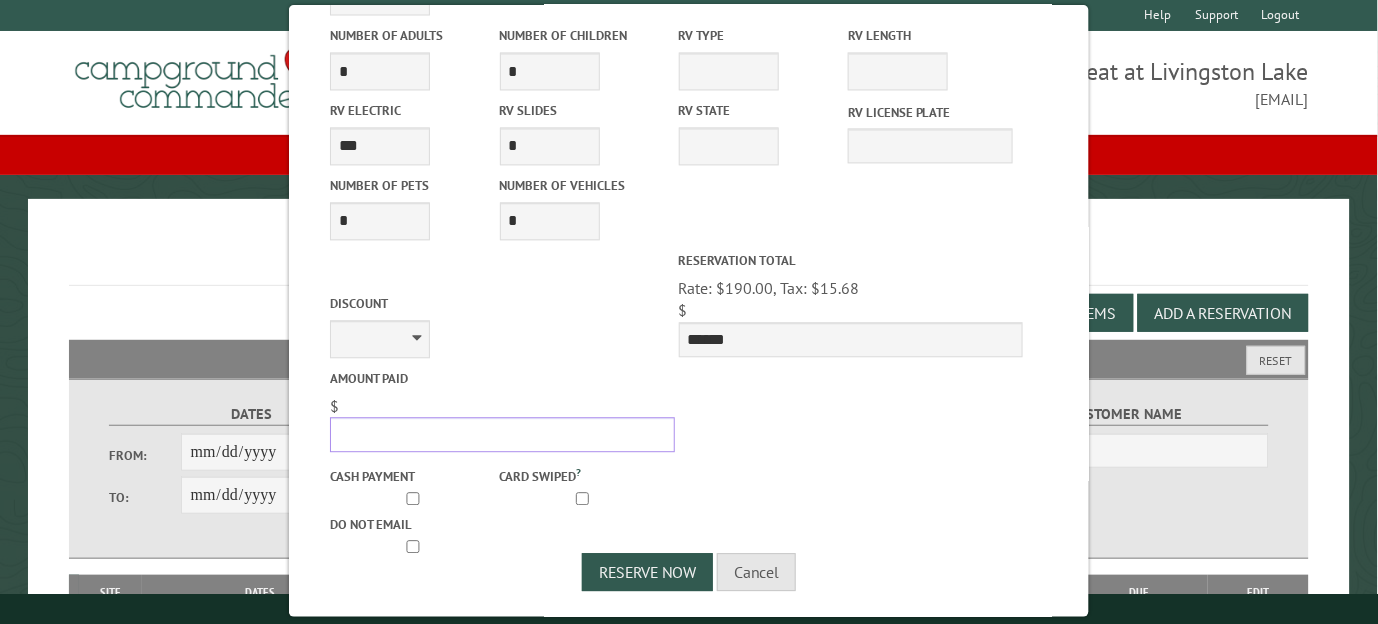 type 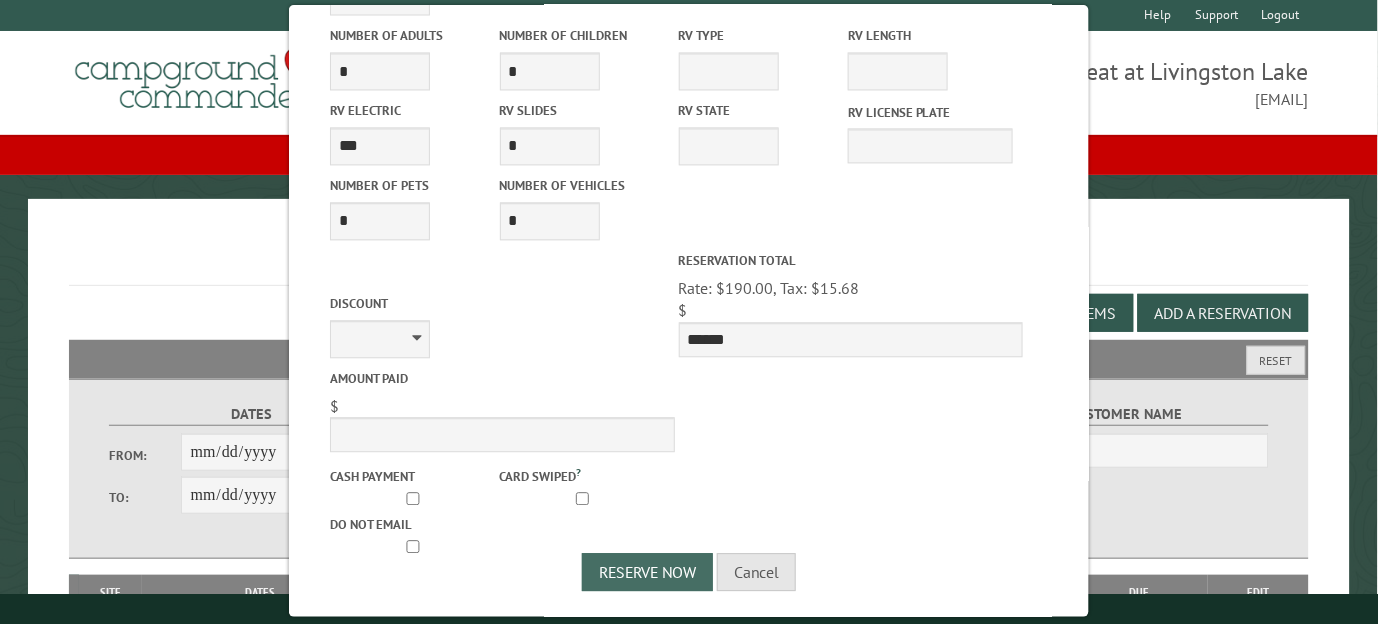 click on "Reserve Now" at bounding box center [647, 572] 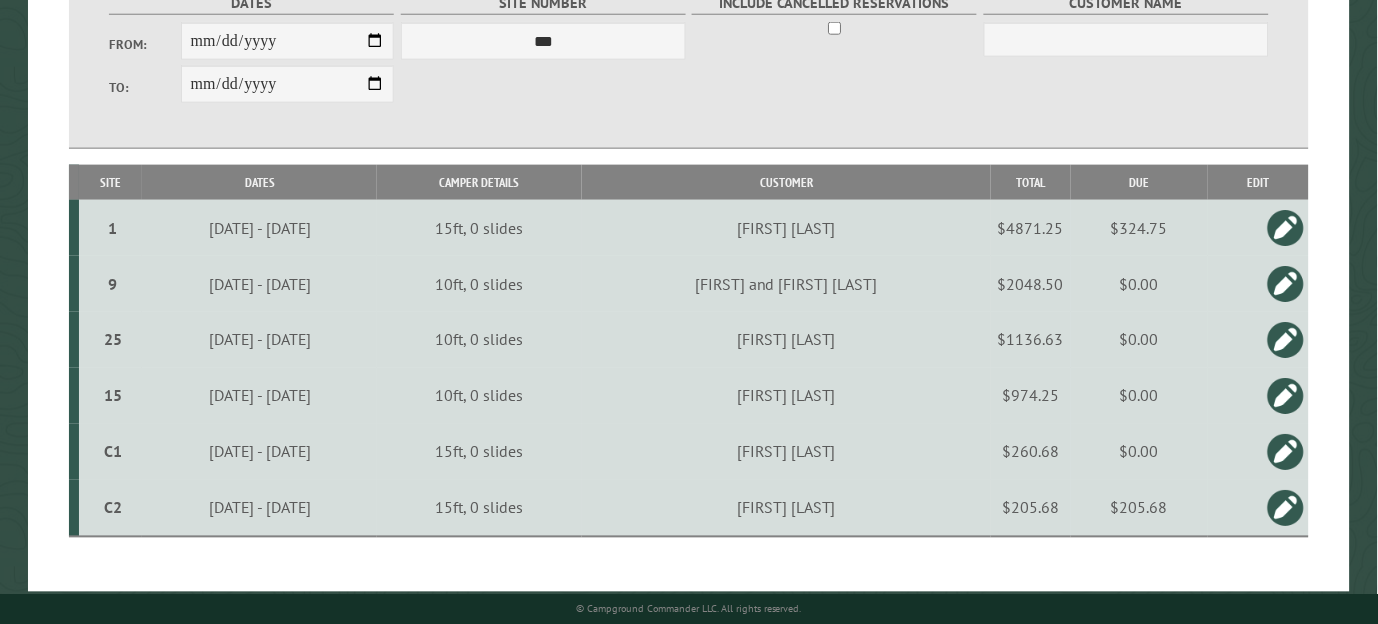 scroll, scrollTop: 450, scrollLeft: 0, axis: vertical 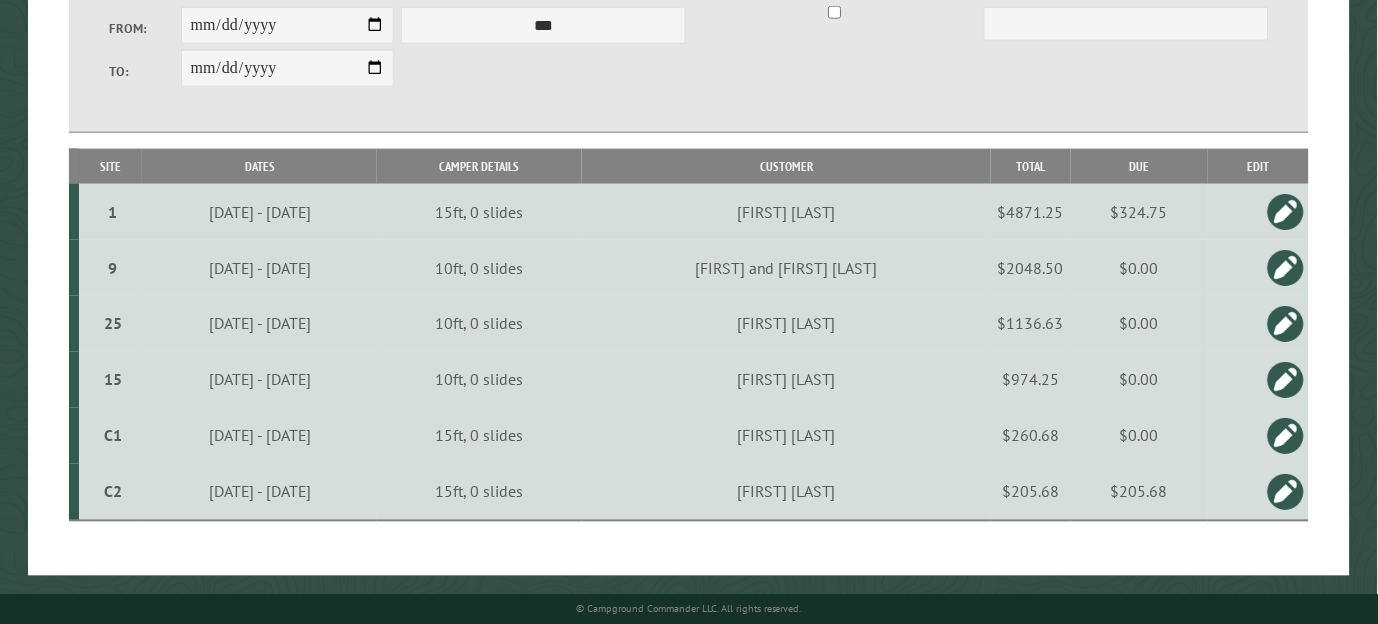 click on "$205.68" at bounding box center (1031, 492) 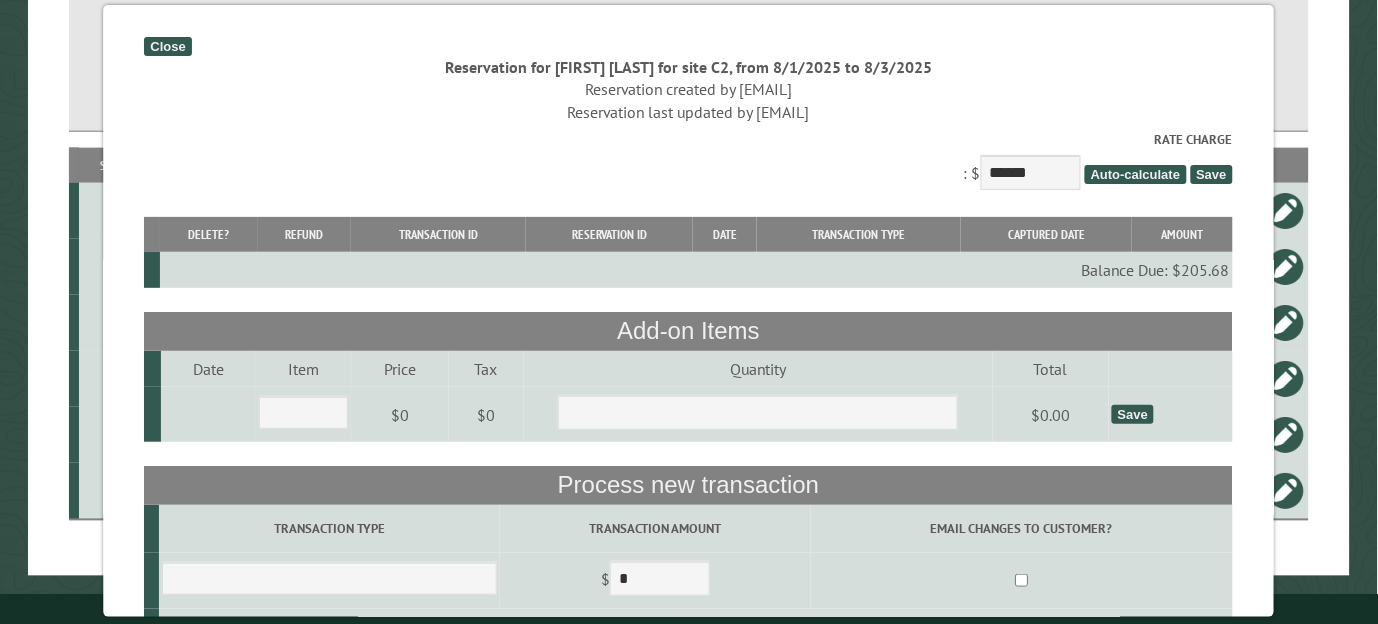 scroll, scrollTop: 428, scrollLeft: 0, axis: vertical 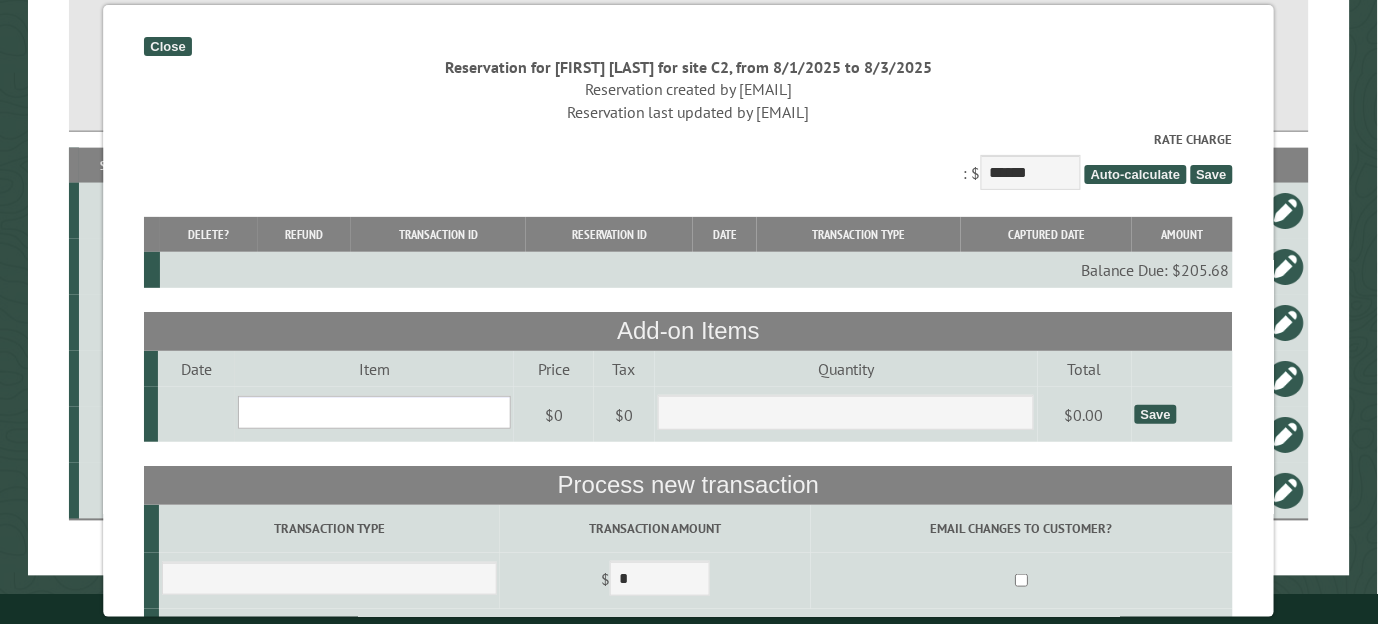 click on "**********" at bounding box center [375, 412] 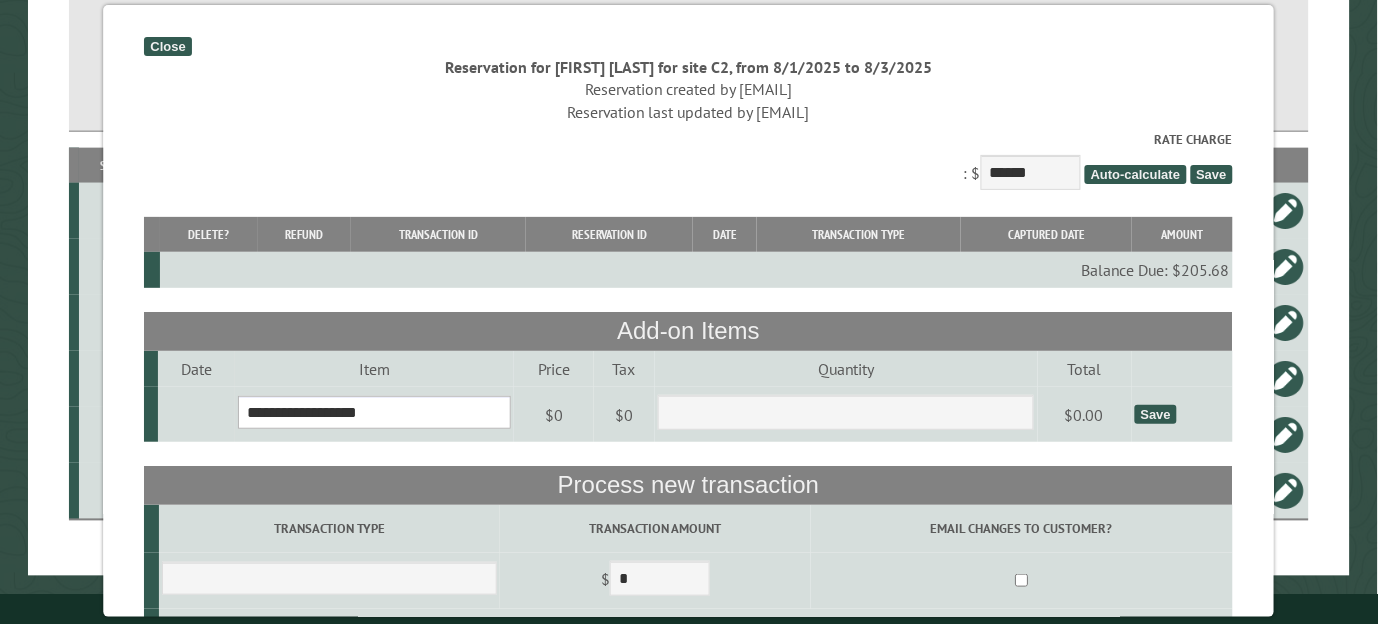 click on "**********" at bounding box center (375, 412) 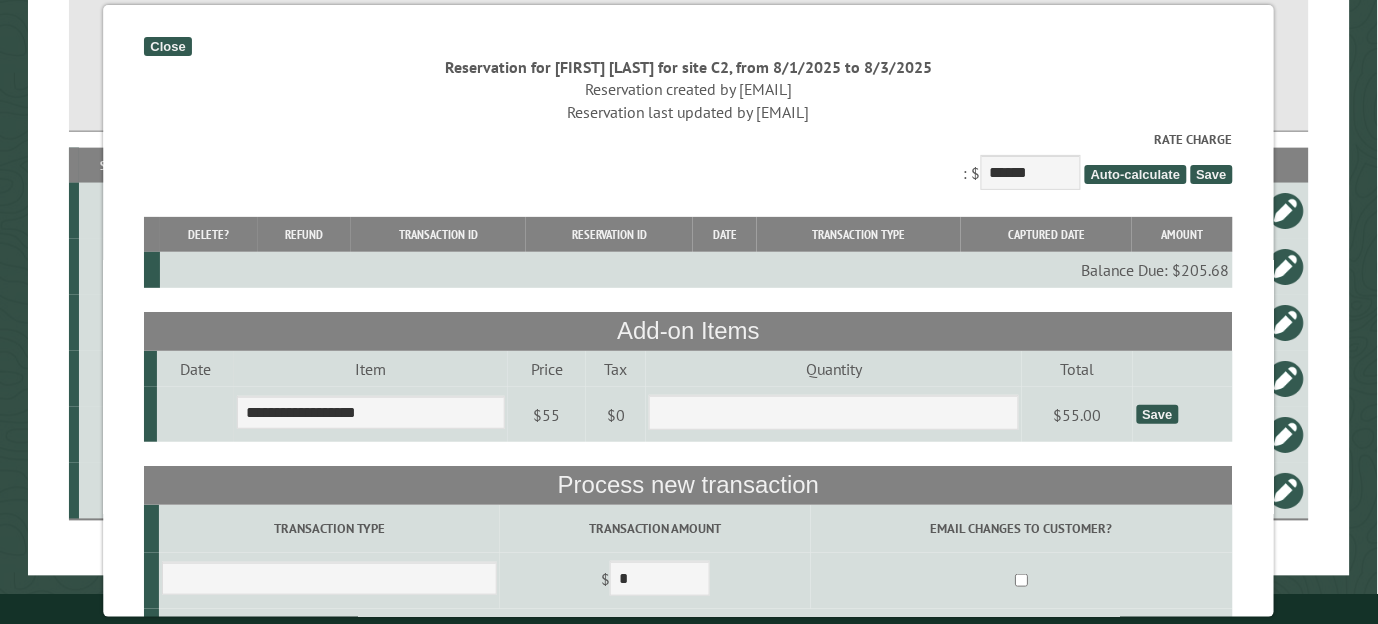 click on "Save" at bounding box center (1158, 414) 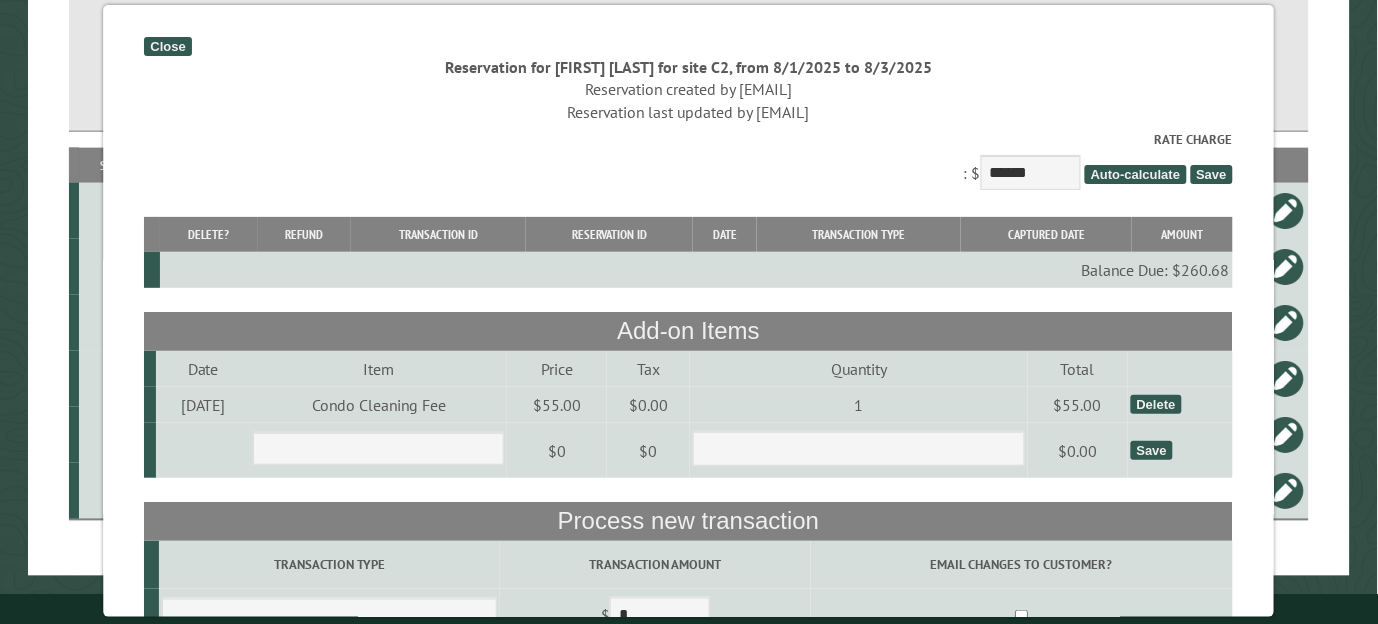 scroll, scrollTop: 267, scrollLeft: 0, axis: vertical 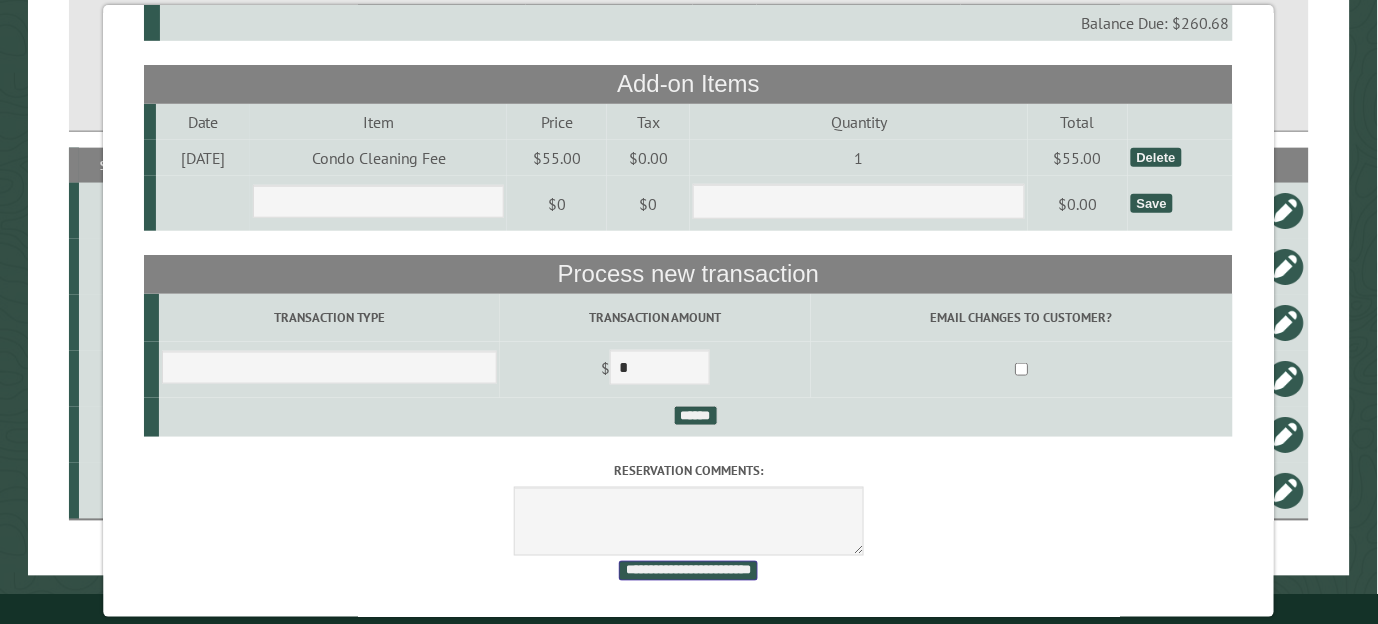 click on "**********" at bounding box center [688, 571] 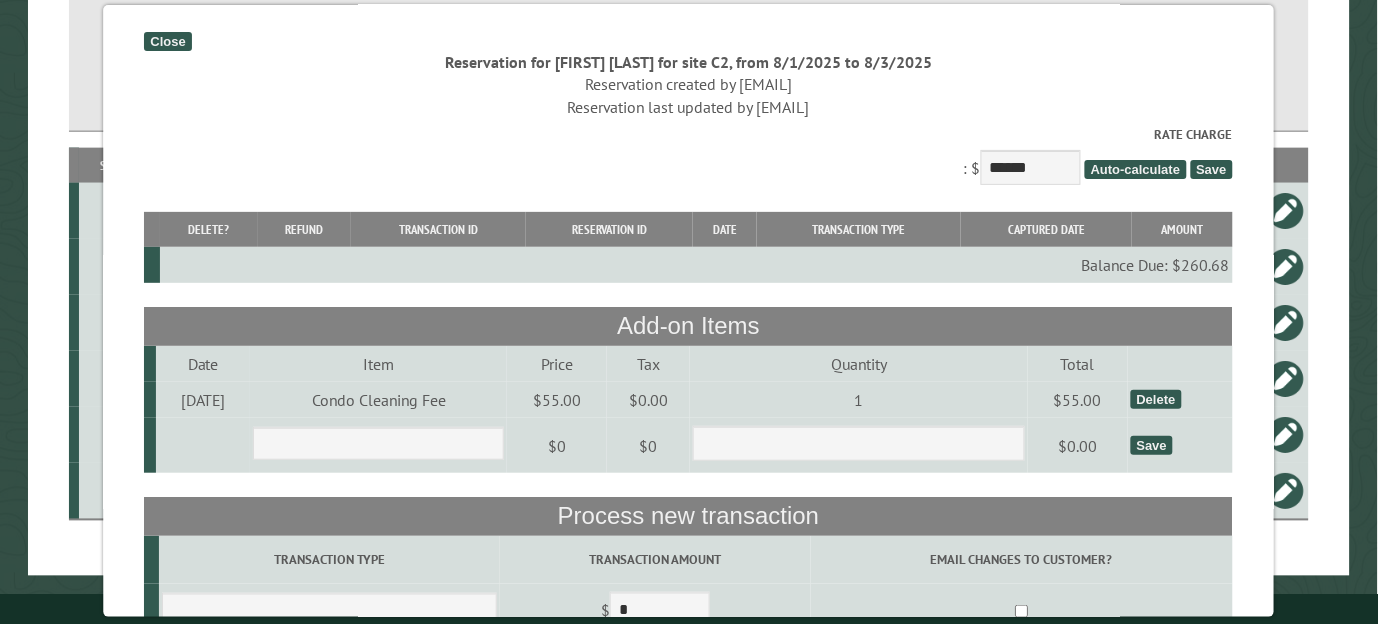 scroll, scrollTop: 0, scrollLeft: 0, axis: both 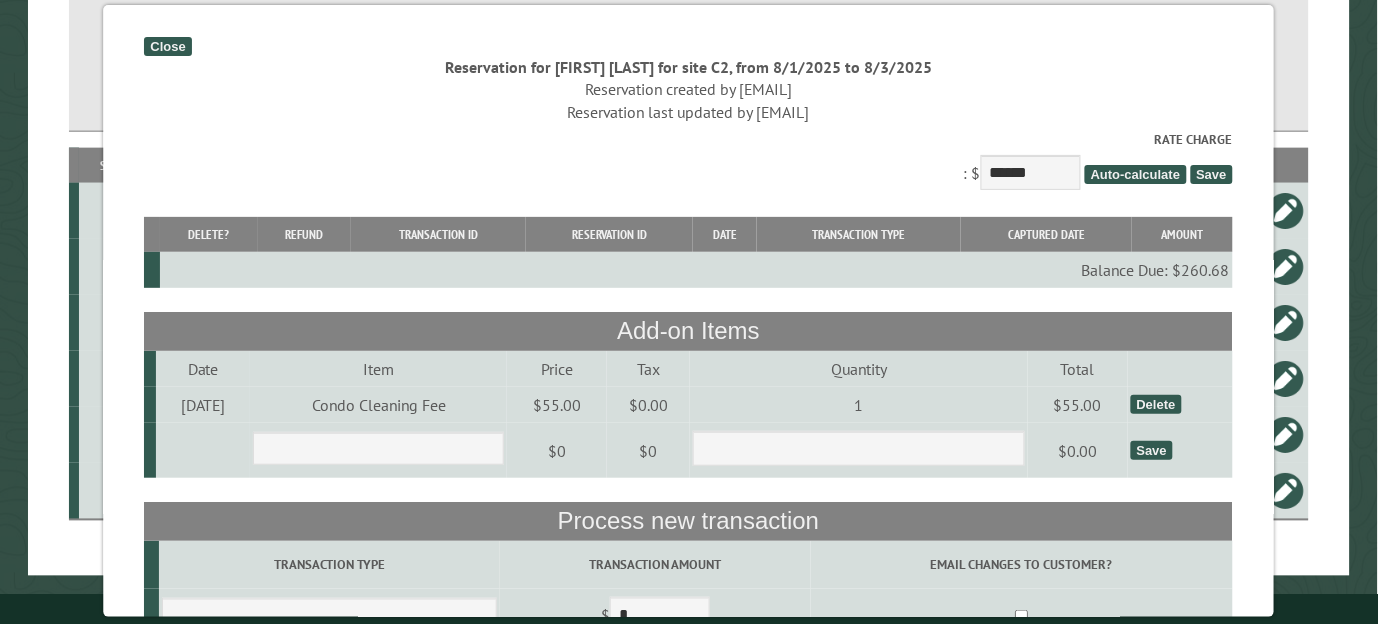 click on "Close" at bounding box center [168, 46] 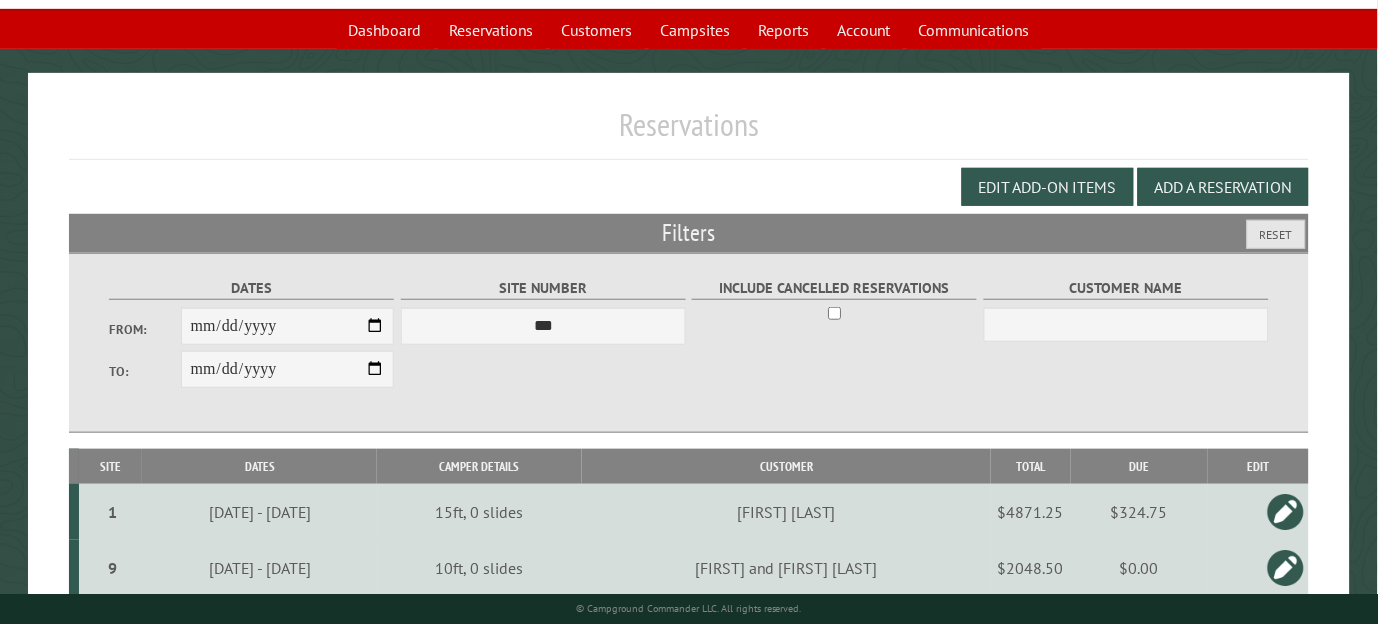 scroll, scrollTop: 104, scrollLeft: 0, axis: vertical 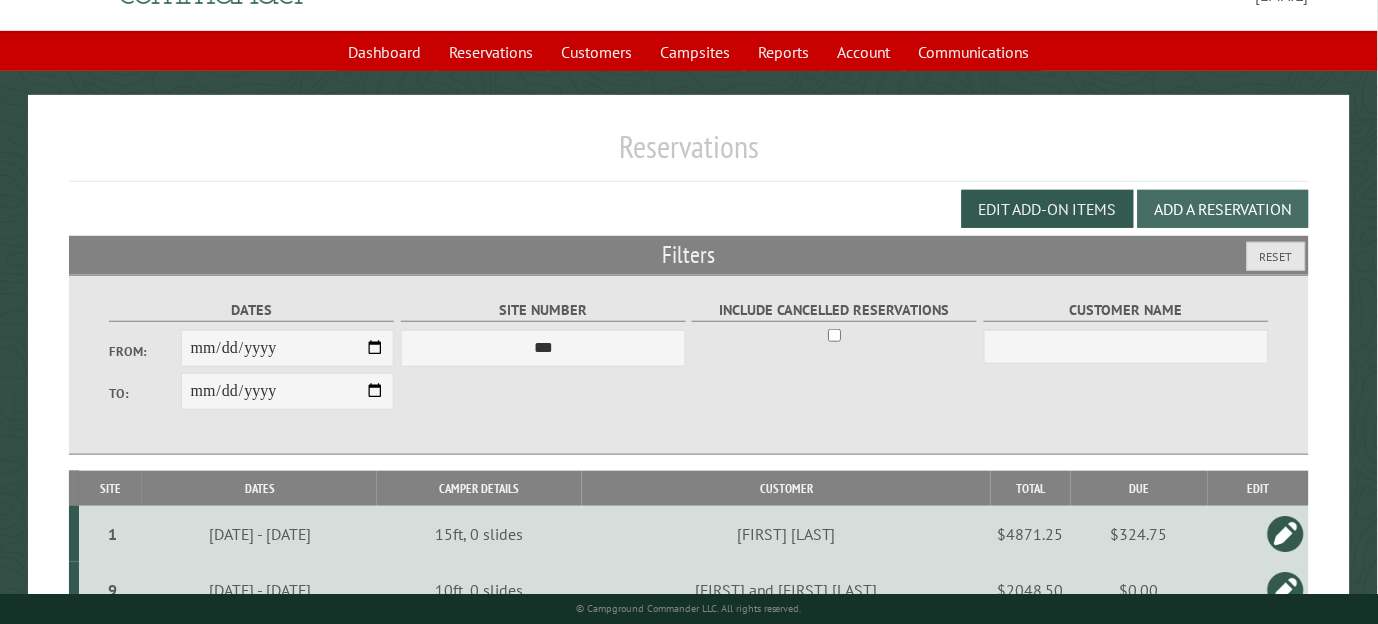 click on "Add a Reservation" at bounding box center (1223, 209) 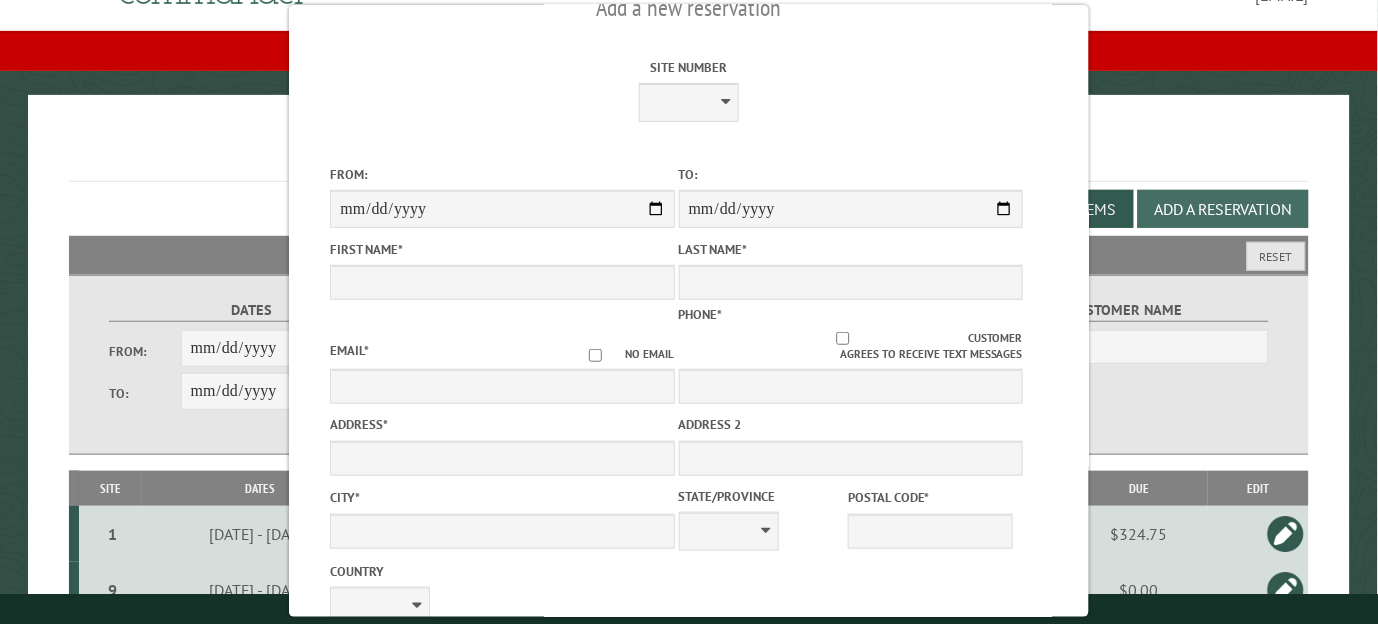 scroll, scrollTop: 0, scrollLeft: 0, axis: both 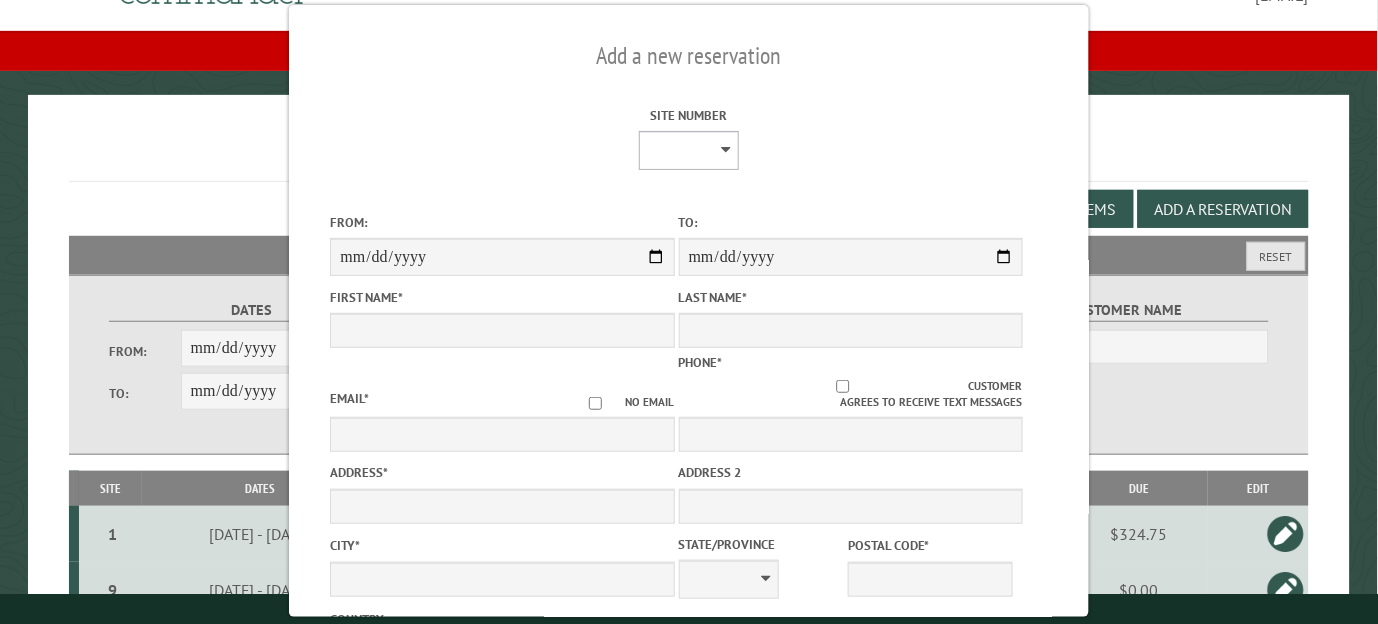 click on "* * * * * * * * * ** ** ** ** ** ** ** ** ** ** ** ** ** ** ** ** ** ** ** ** ** ** ** ** ** ** ** *** *** *** *** *** *** ***" at bounding box center [689, 150] 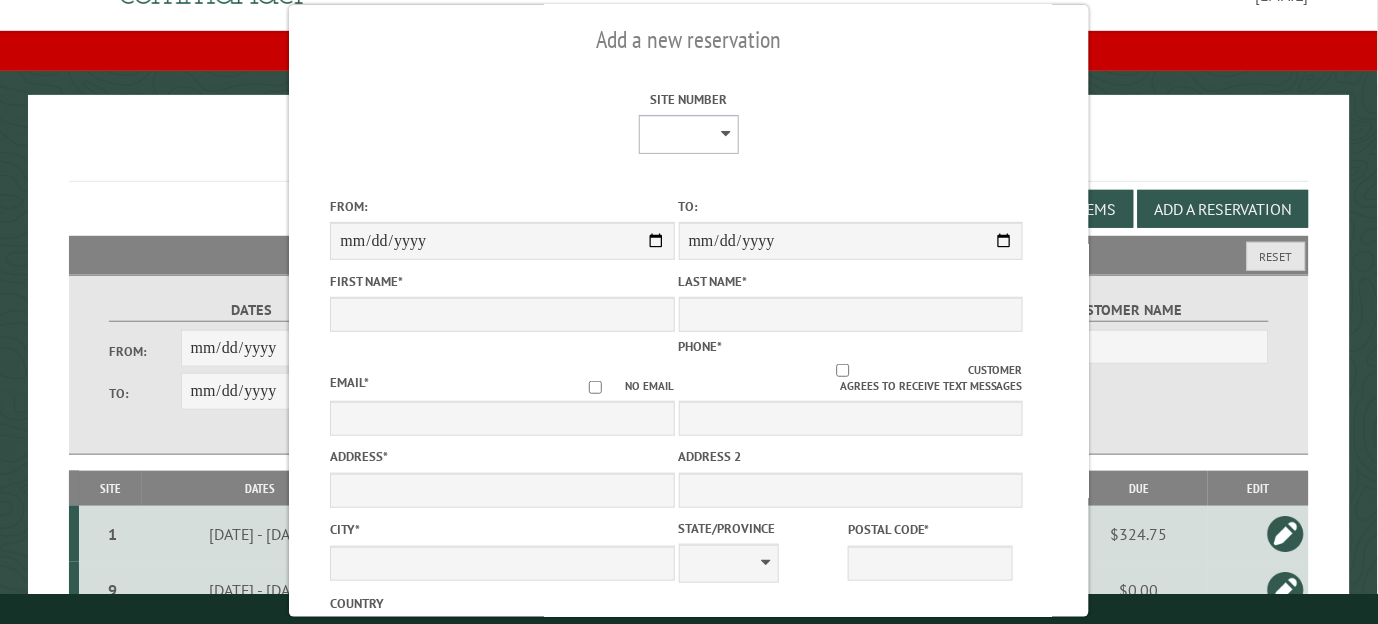 scroll, scrollTop: 0, scrollLeft: 0, axis: both 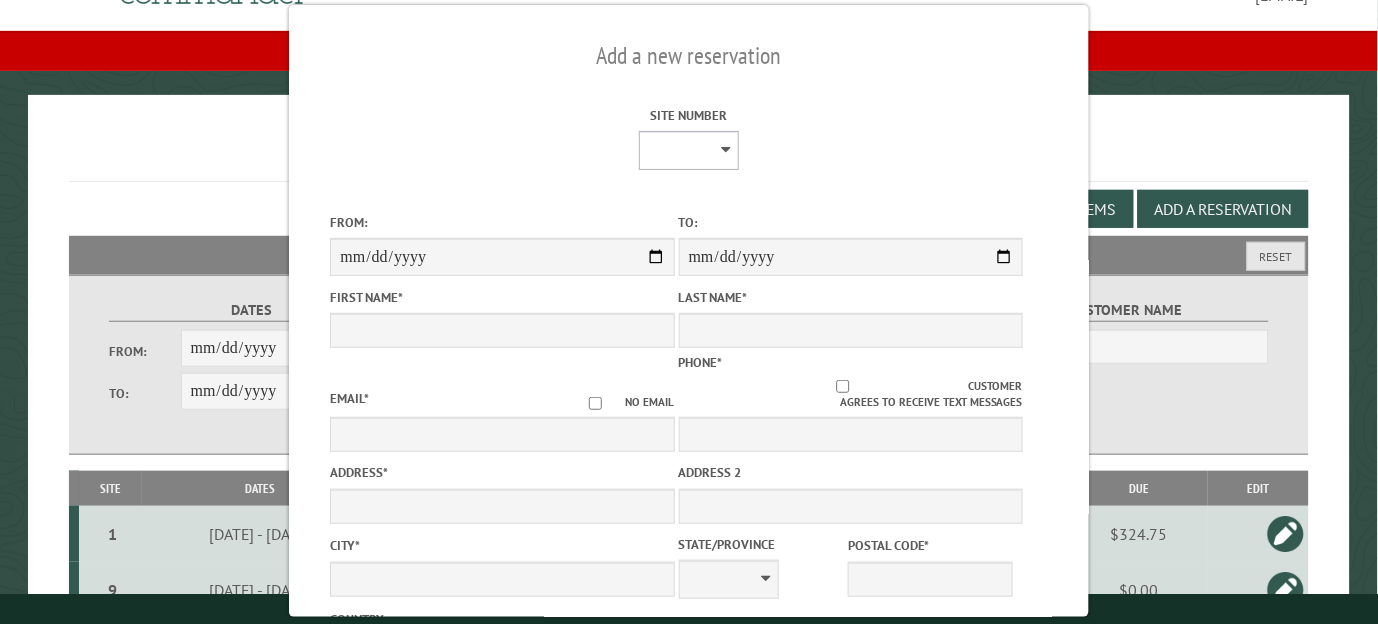 click on "* * * * * * * * * ** ** ** ** ** ** ** ** ** ** ** ** ** ** ** ** ** ** ** ** ** ** ** ** ** ** ** *** *** *** *** *** *** ***" at bounding box center [689, 150] 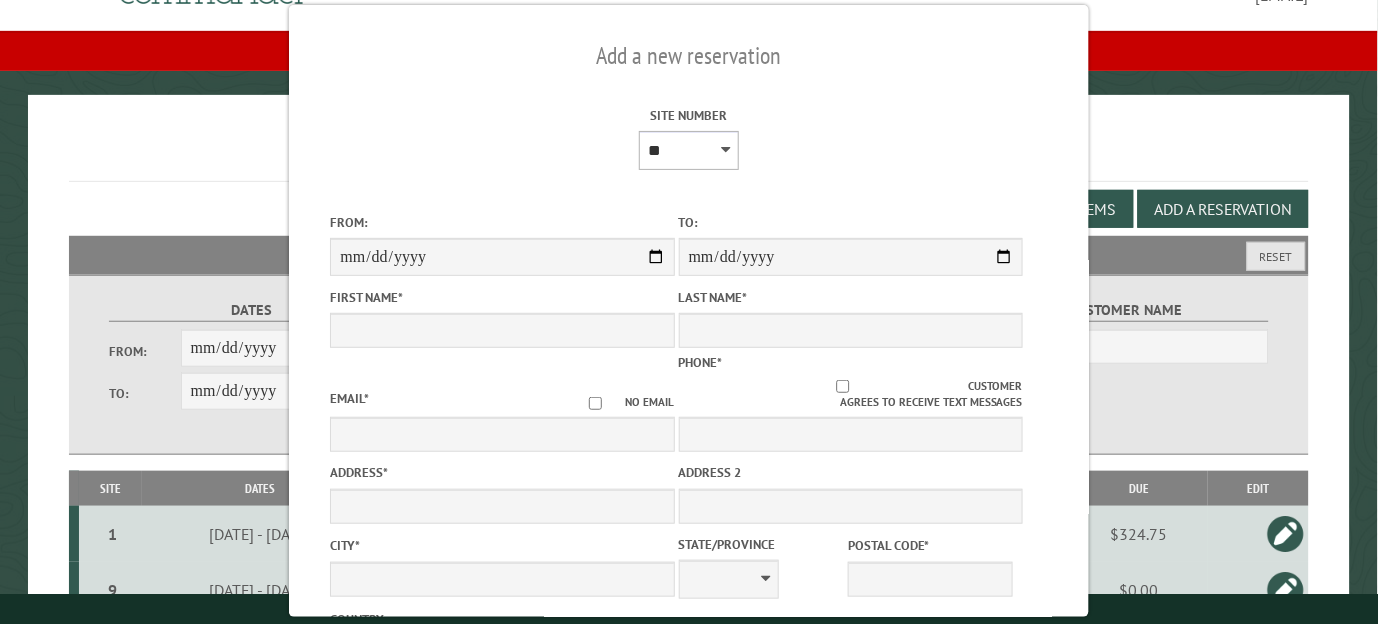 click on "* * * * * * * * * ** ** ** ** ** ** ** ** ** ** ** ** ** ** ** ** ** ** ** ** ** ** ** ** ** ** ** *** *** *** *** *** *** ***" at bounding box center (689, 150) 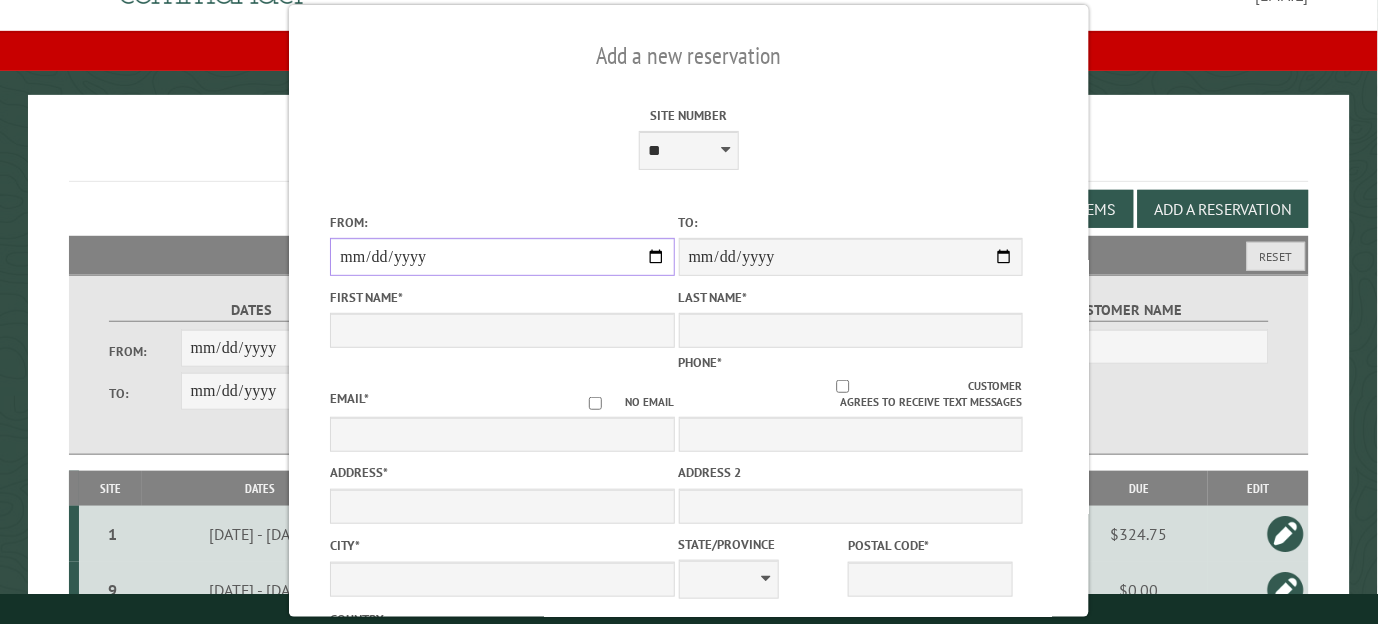 click on "From:" at bounding box center (502, 257) 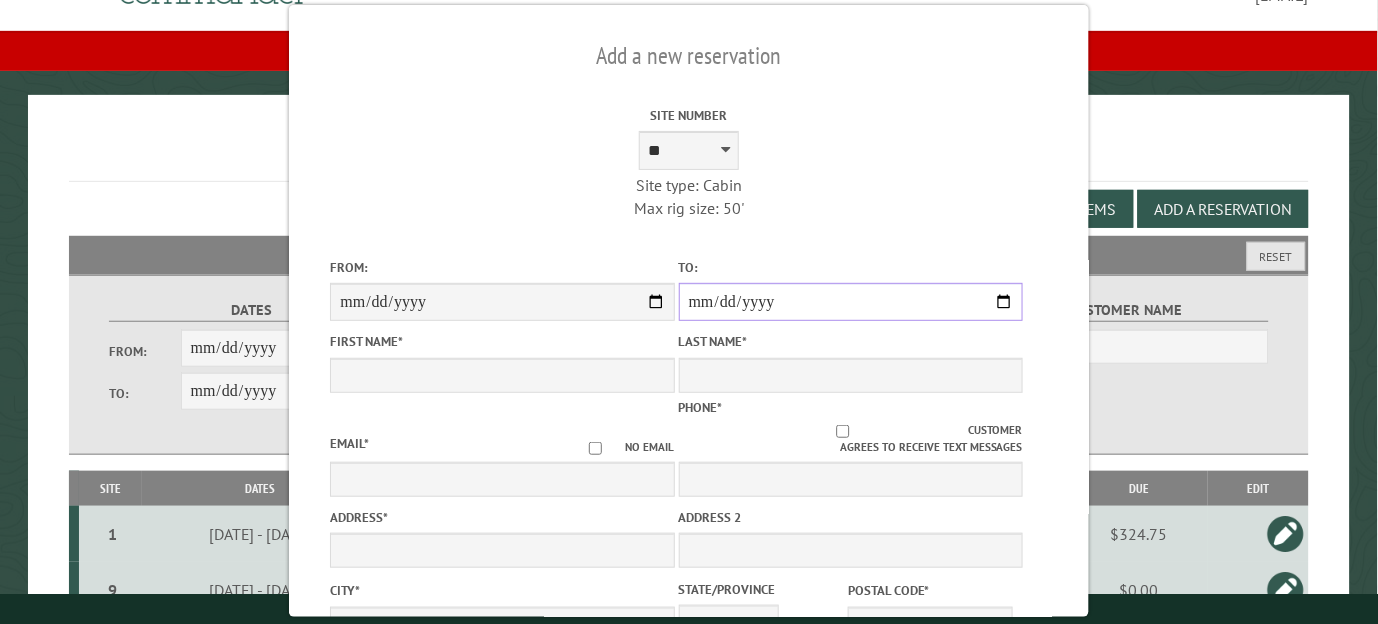 click on "**********" at bounding box center (851, 302) 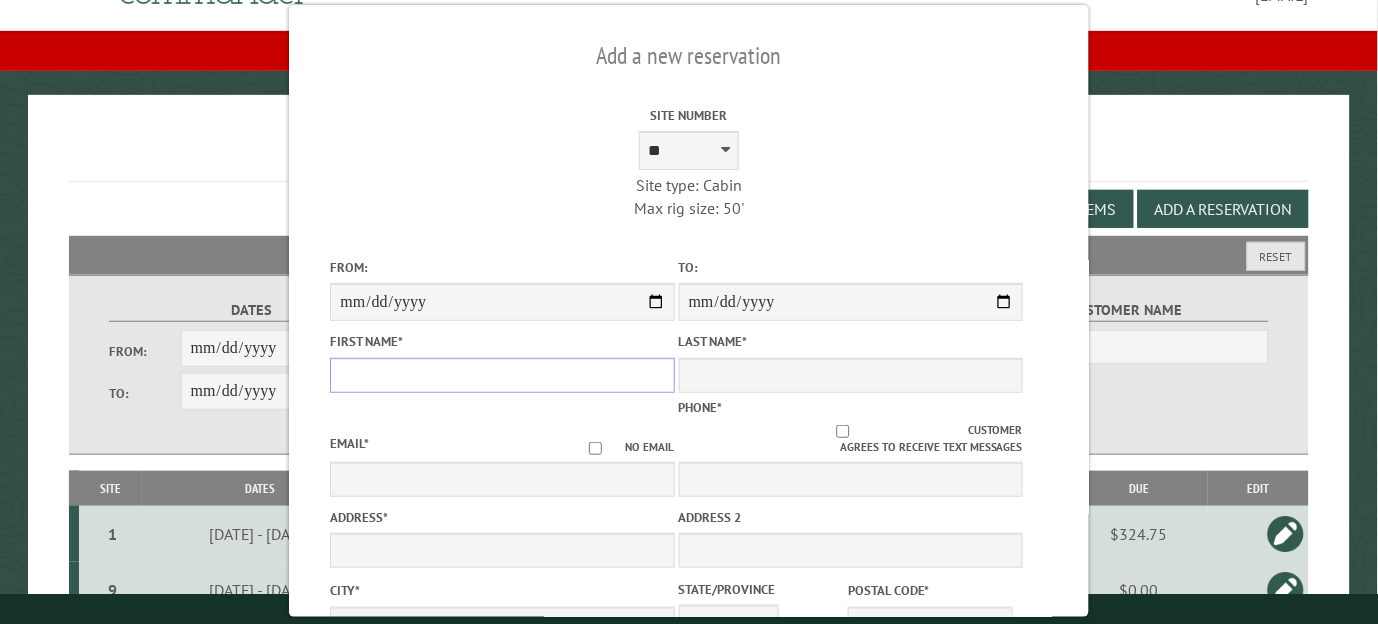 click on "First Name *" at bounding box center [502, 375] 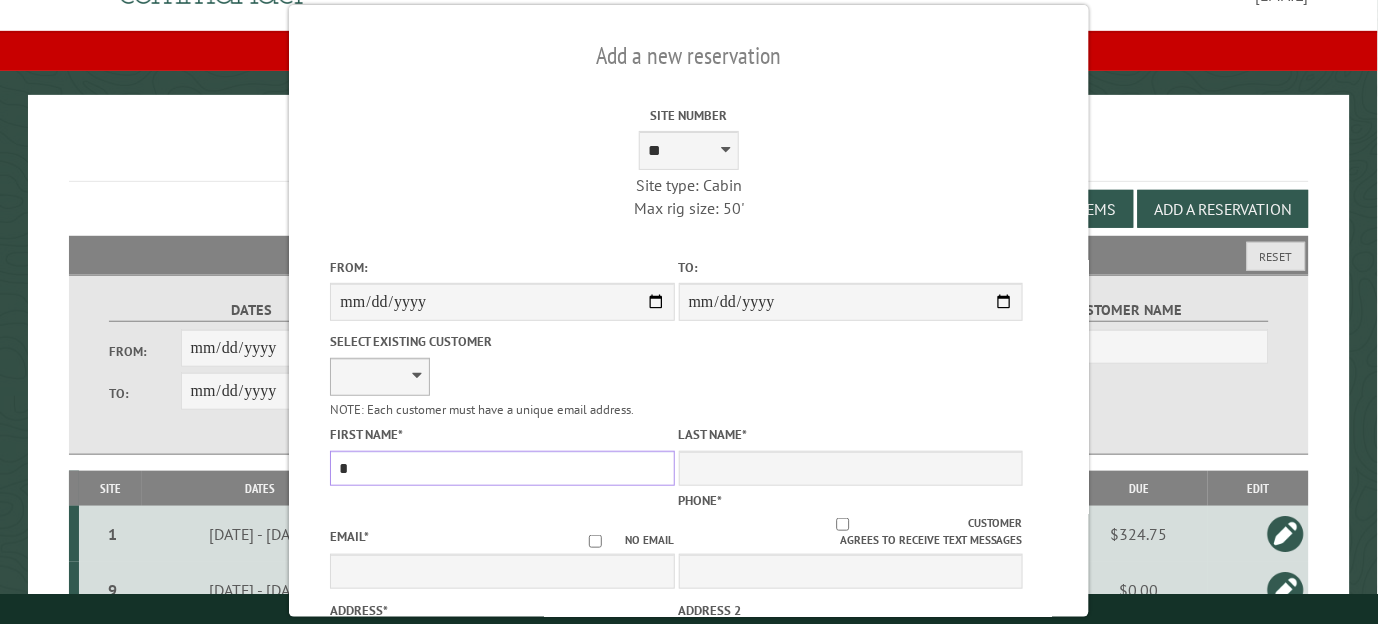 type on "*" 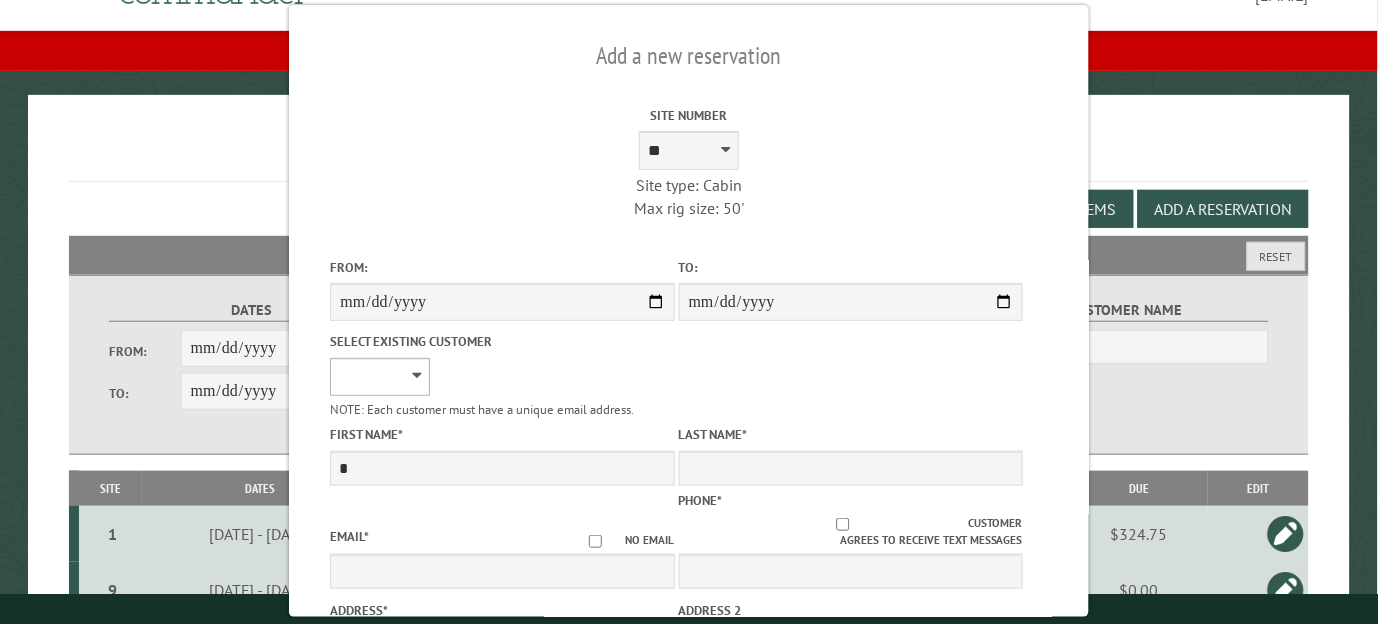 click on "**********" at bounding box center [380, 377] 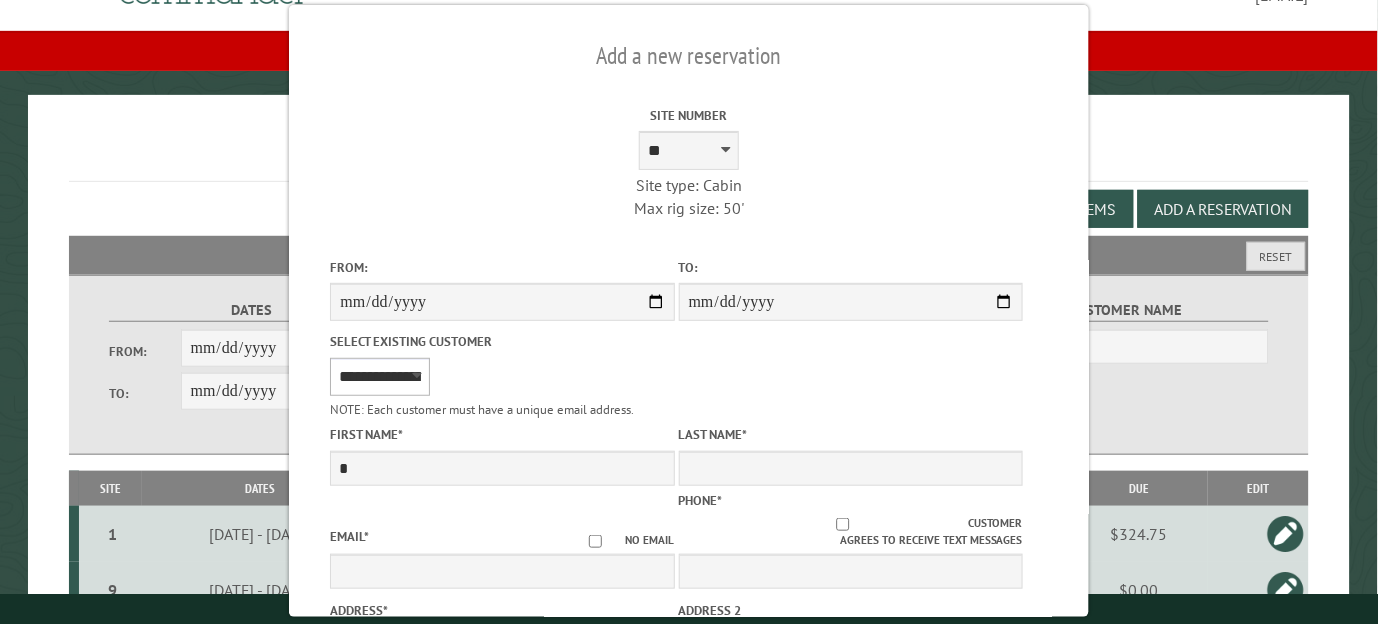 click on "**********" at bounding box center (380, 377) 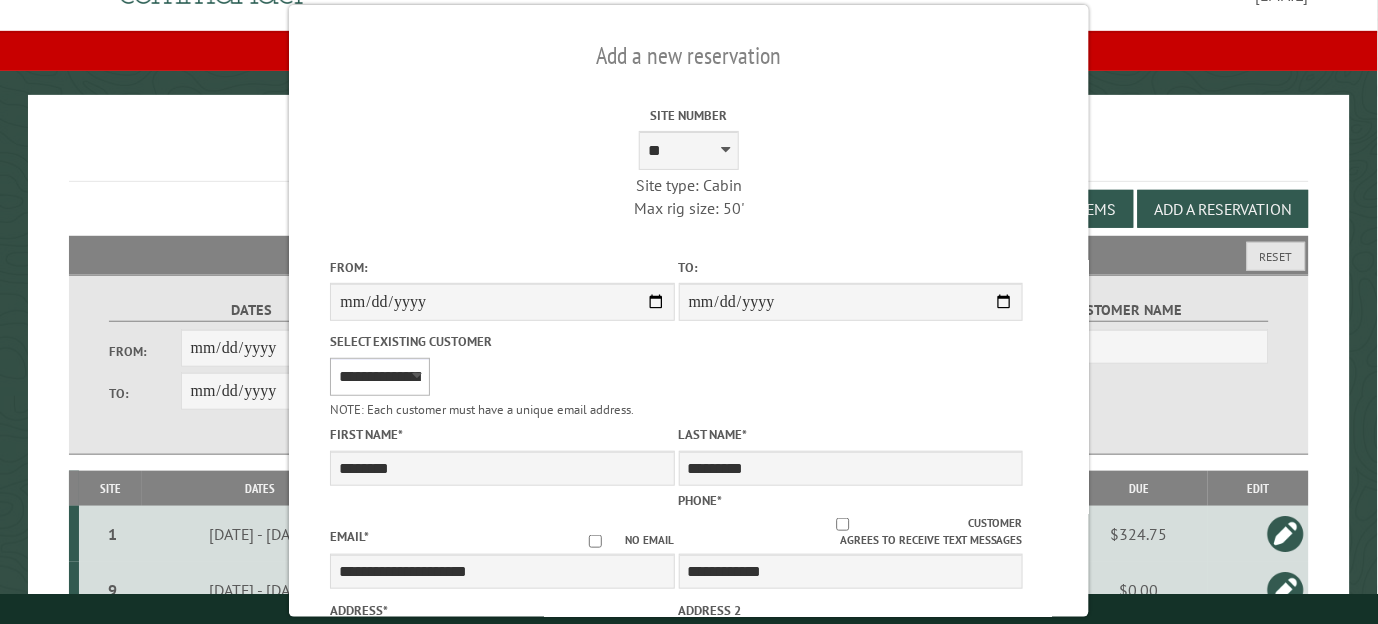 select on "**" 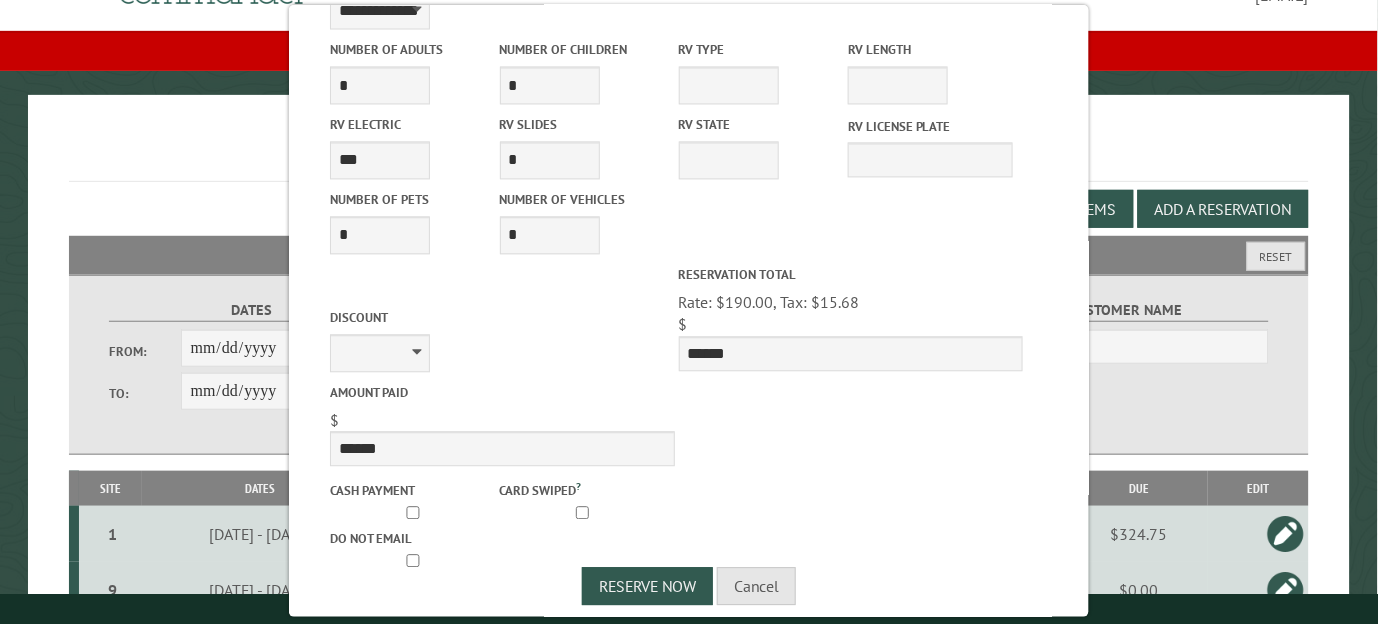 scroll, scrollTop: 796, scrollLeft: 0, axis: vertical 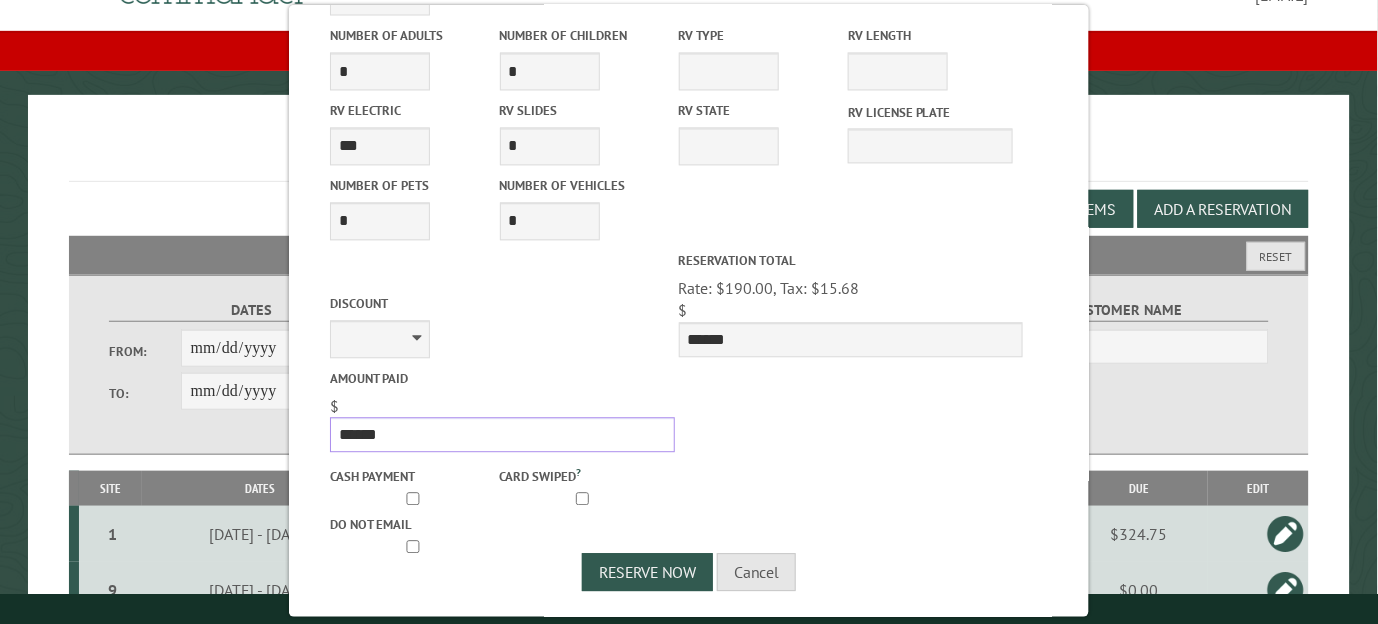 click on "******" at bounding box center [502, 434] 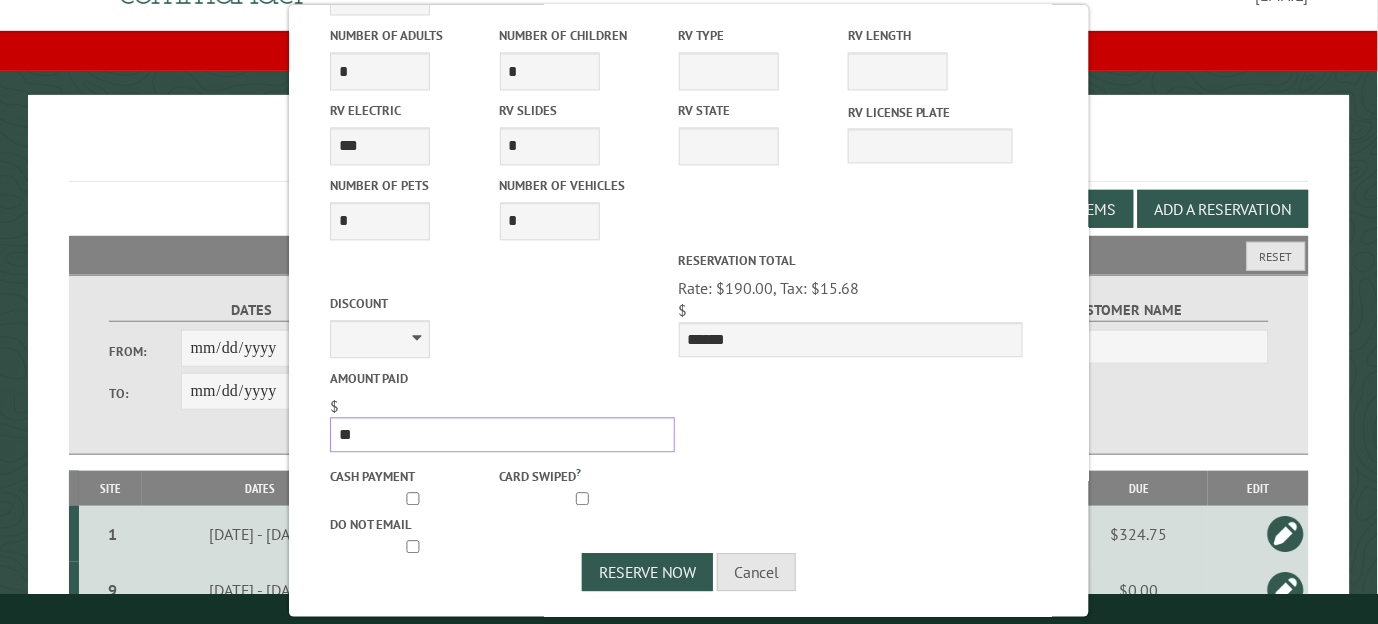 type on "*" 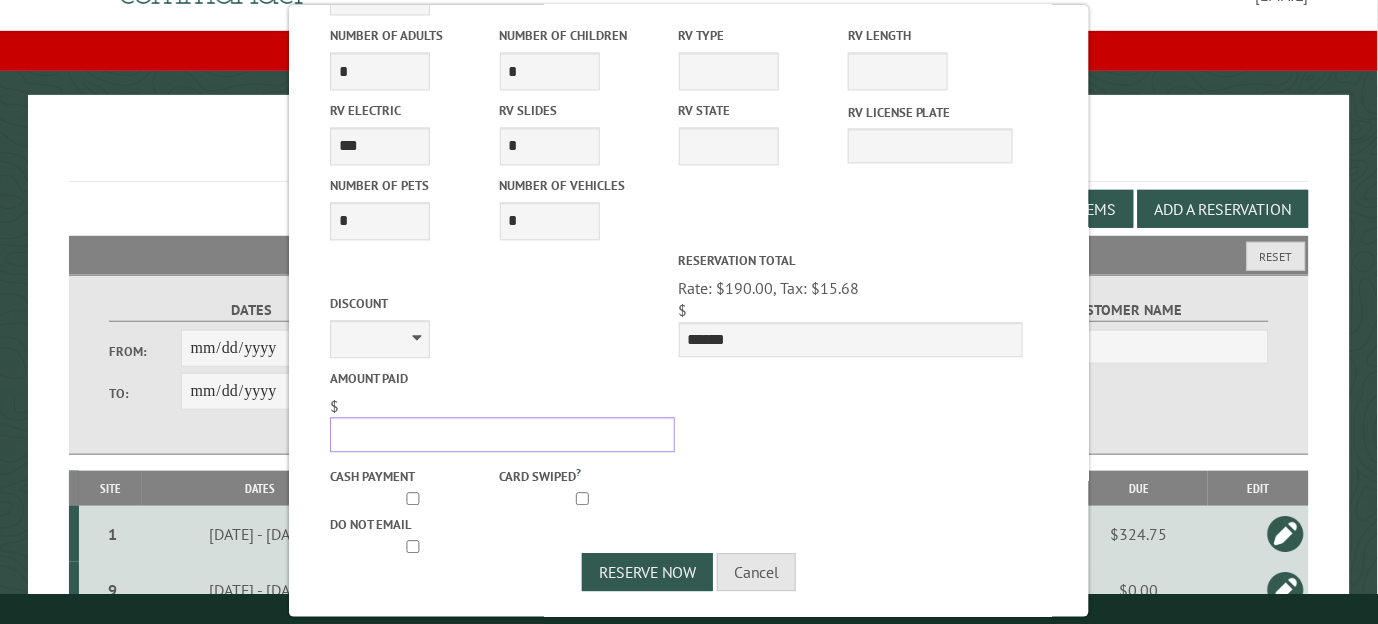 type 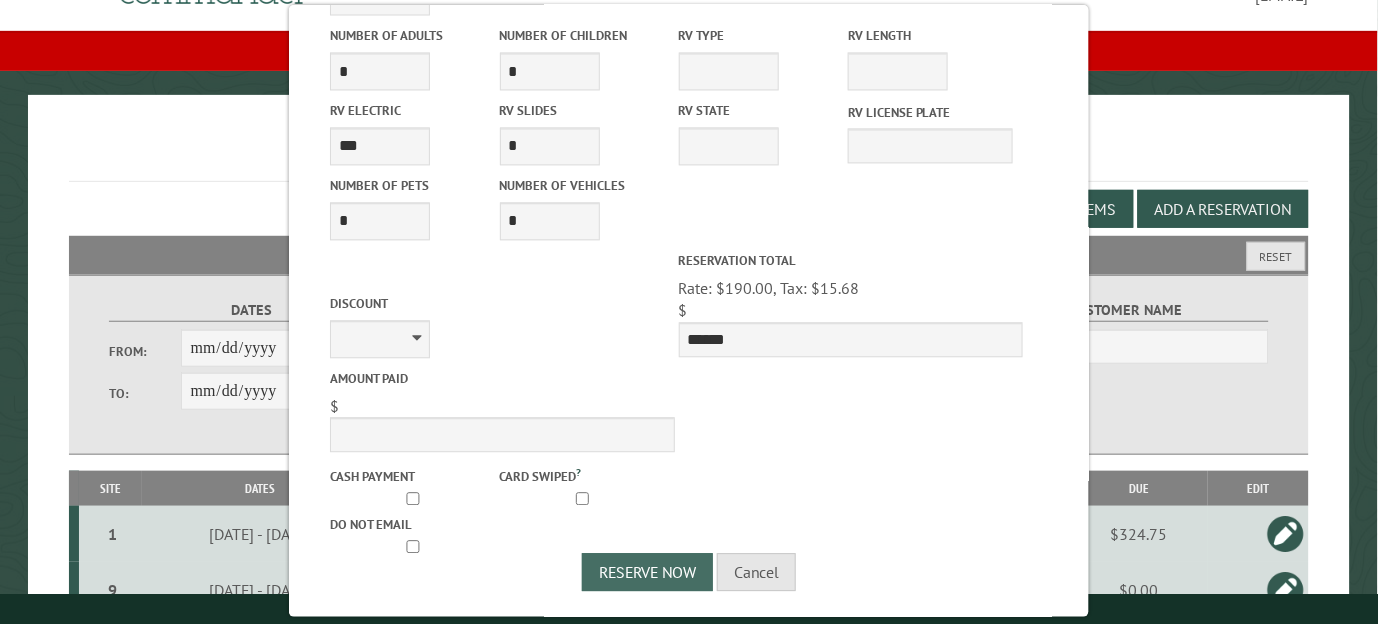 click on "Reserve Now" at bounding box center [647, 572] 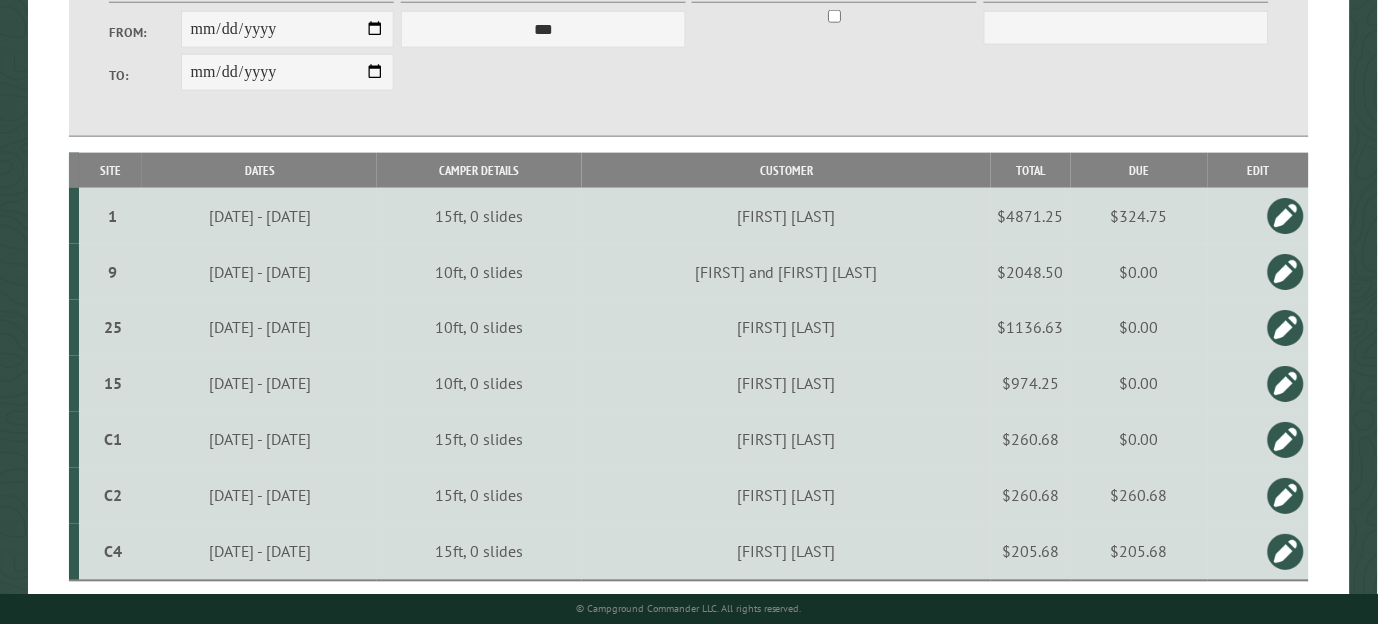 scroll, scrollTop: 505, scrollLeft: 0, axis: vertical 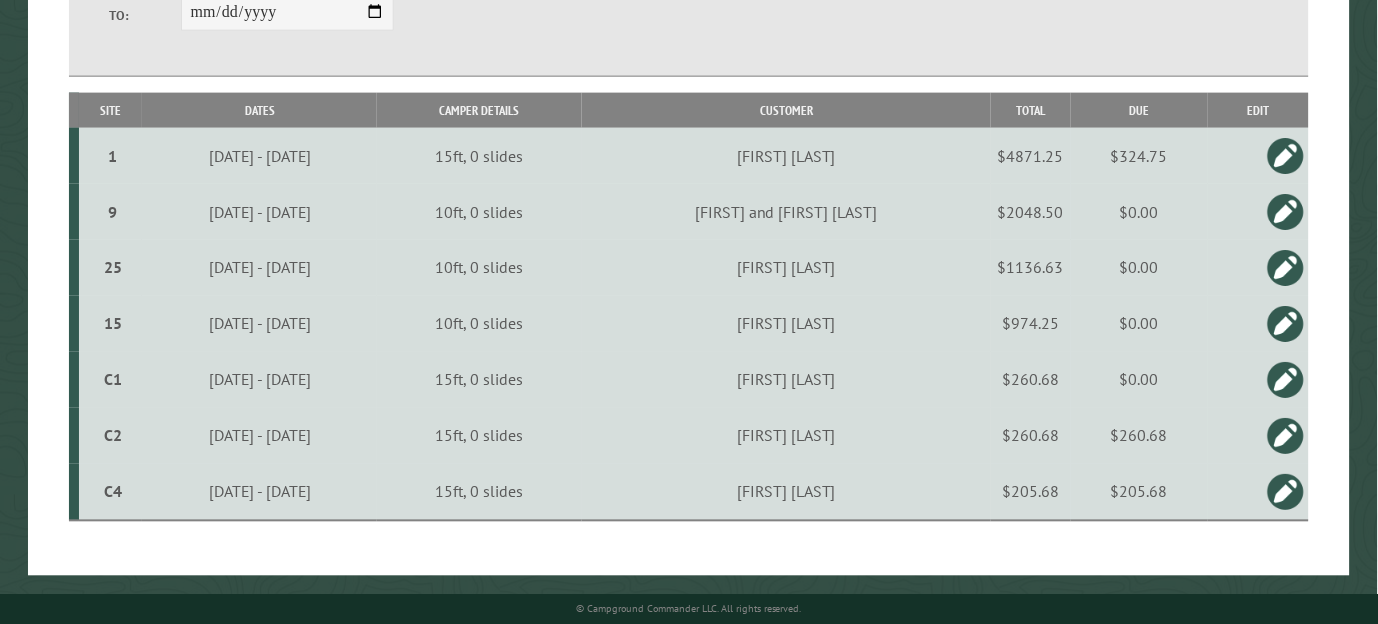 click on "$205.68" at bounding box center [1031, 492] 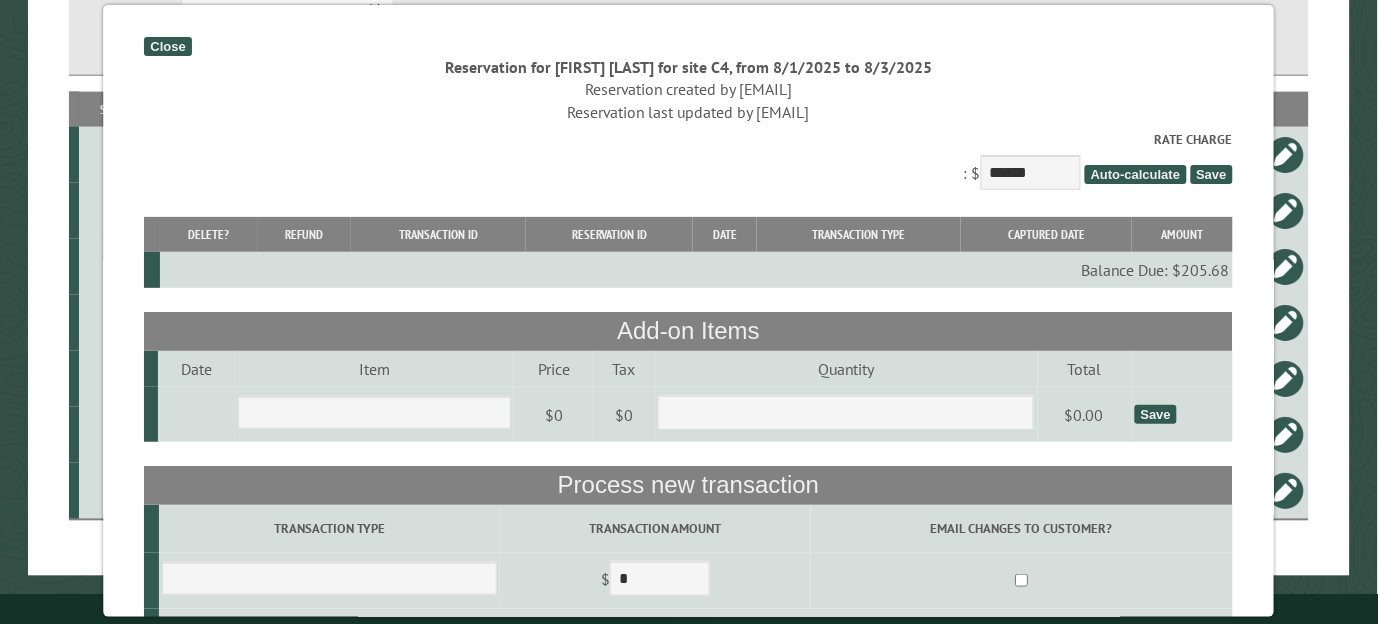 scroll, scrollTop: 231, scrollLeft: 0, axis: vertical 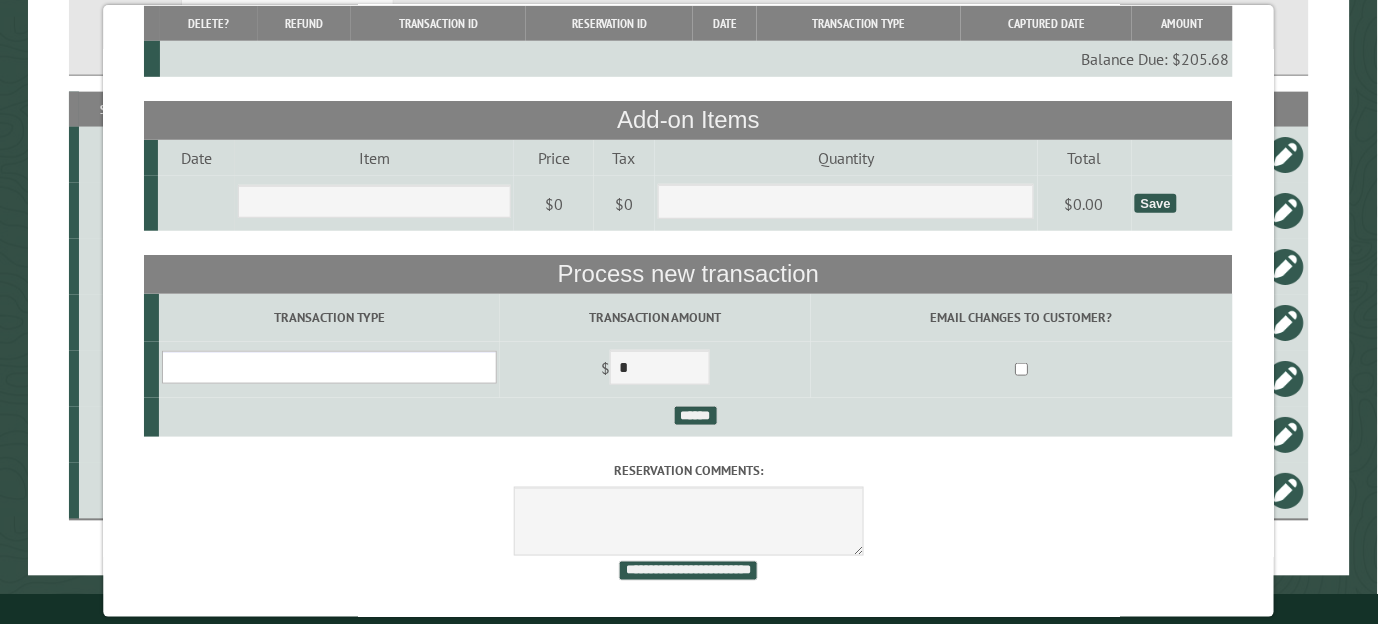 click at bounding box center [329, 367] 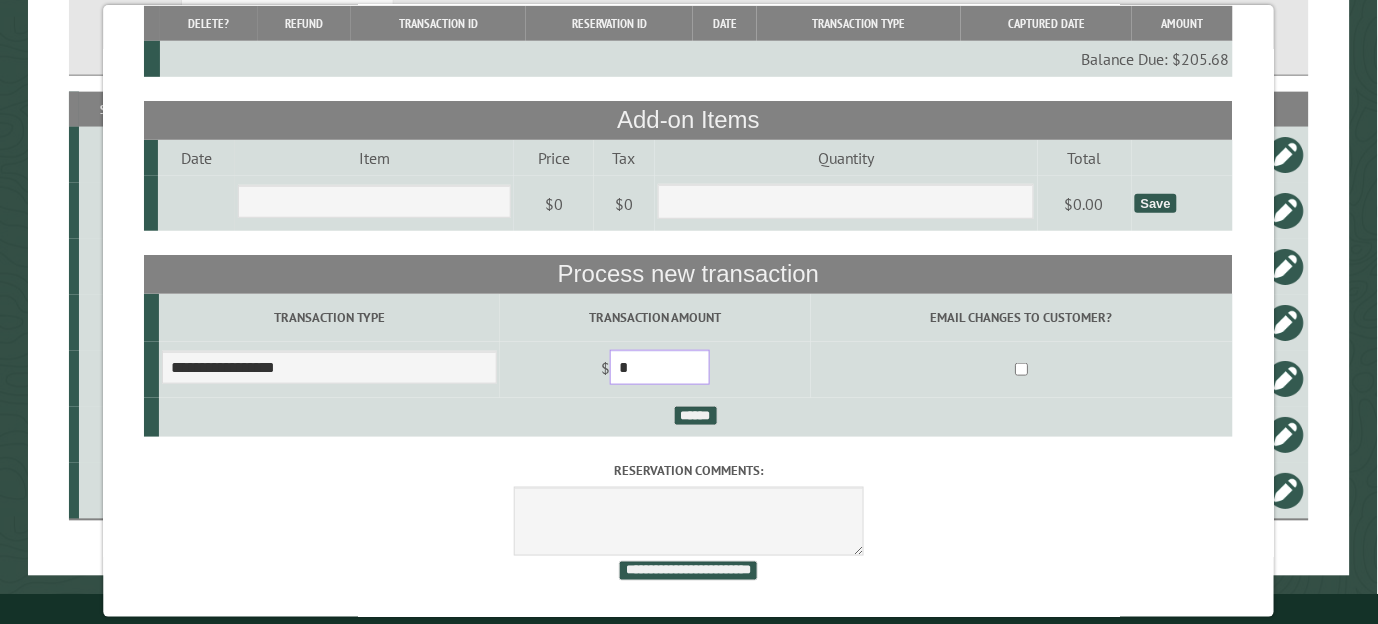 click on "*" at bounding box center [660, 367] 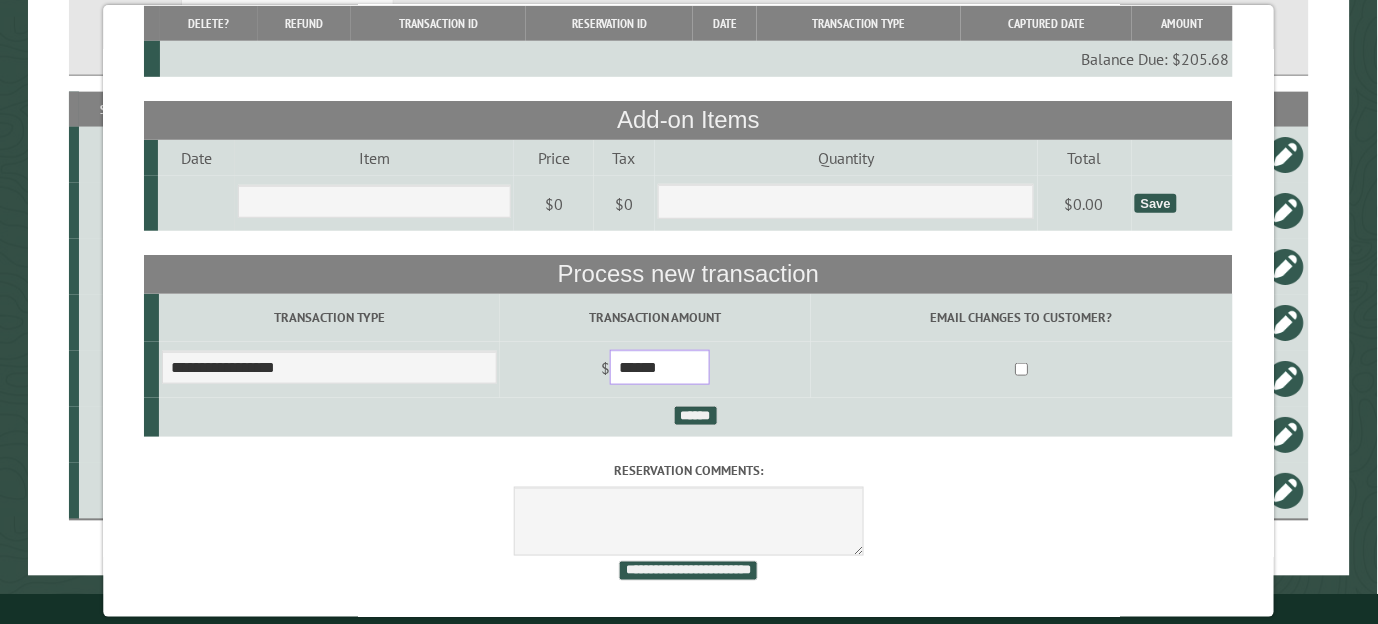 type on "******" 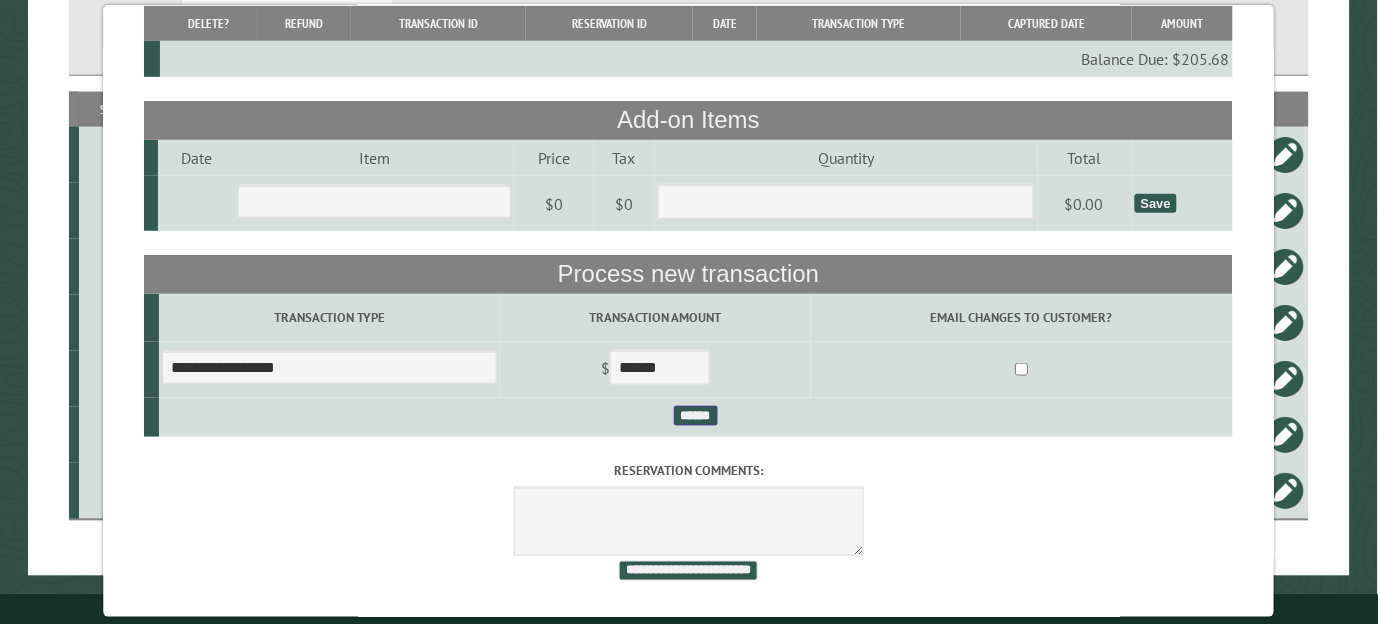 click on "******" at bounding box center [696, 416] 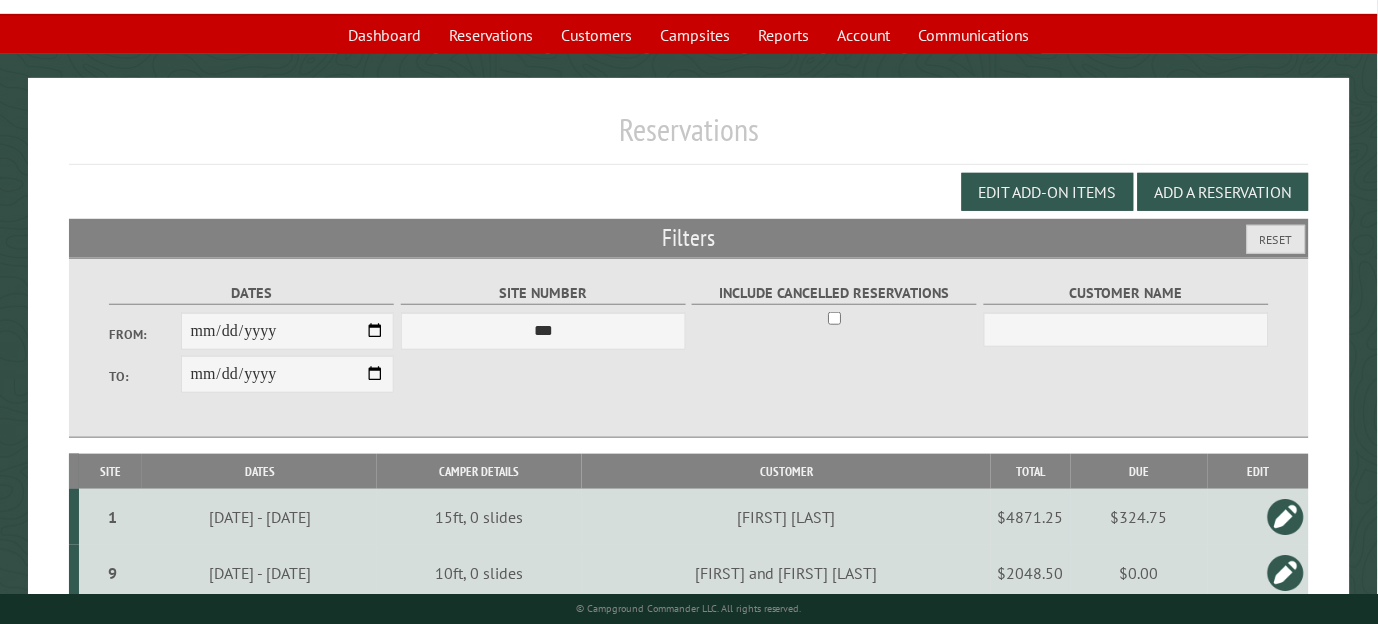 scroll, scrollTop: 120, scrollLeft: 0, axis: vertical 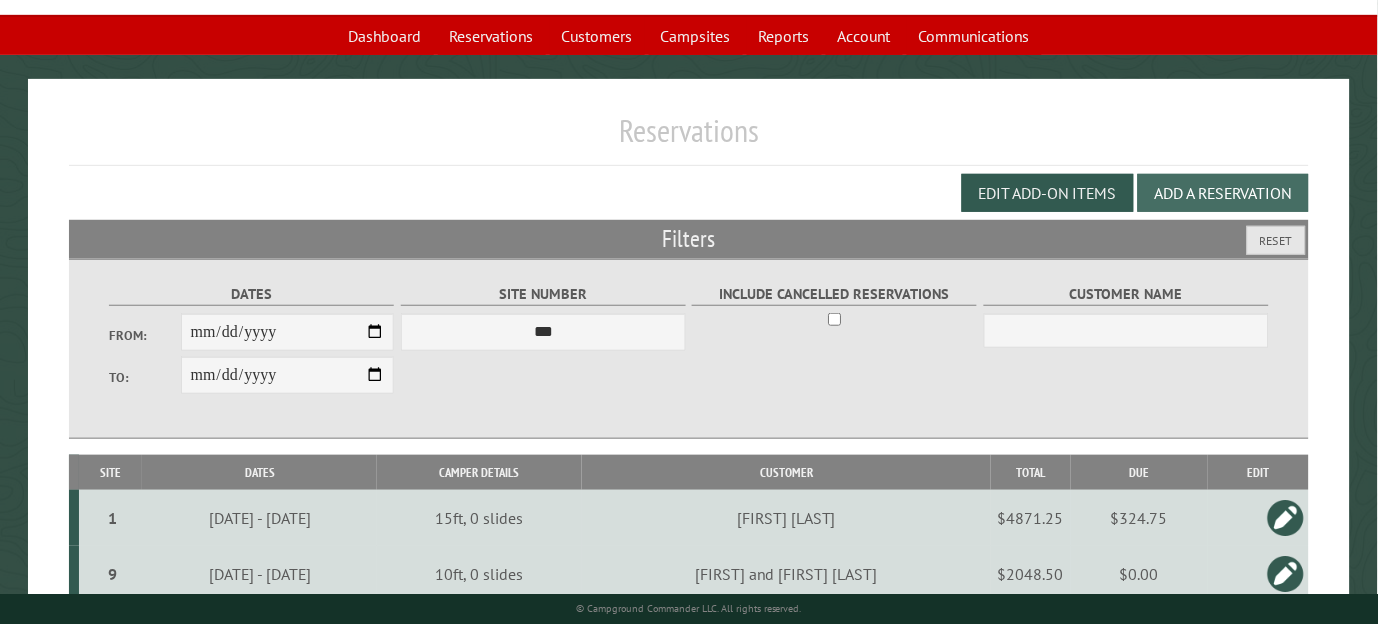 click on "Add a Reservation" at bounding box center (1223, 193) 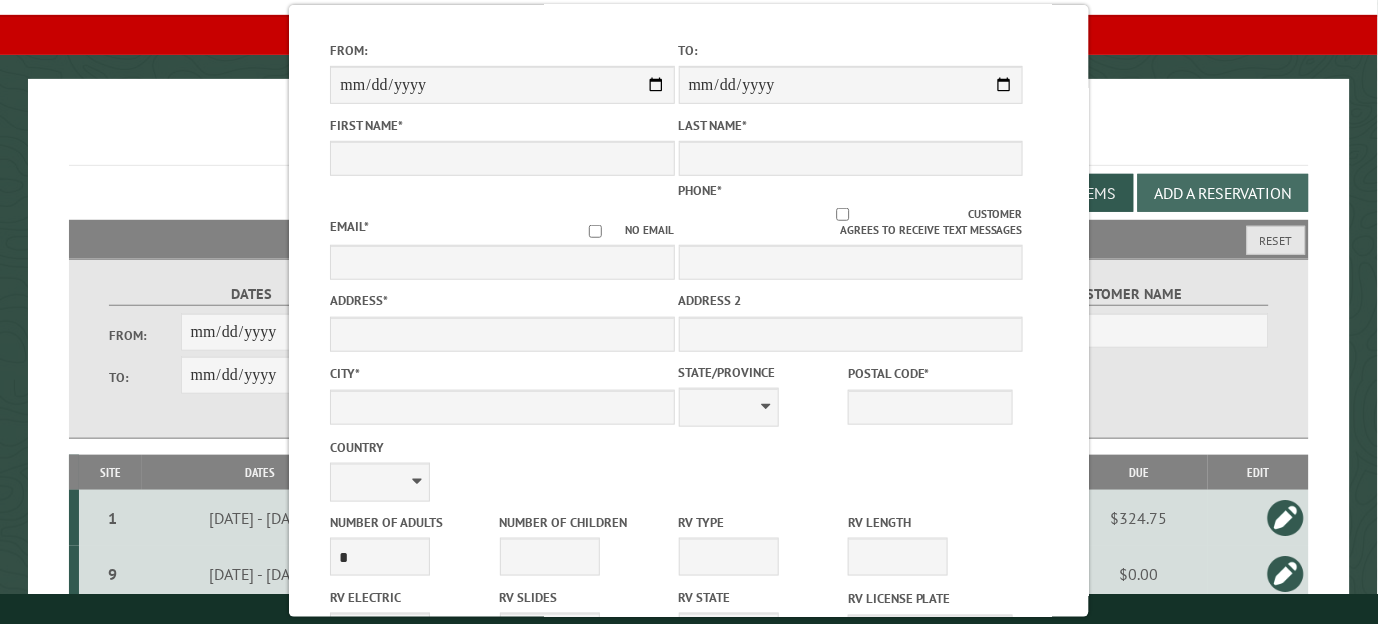 scroll, scrollTop: 0, scrollLeft: 0, axis: both 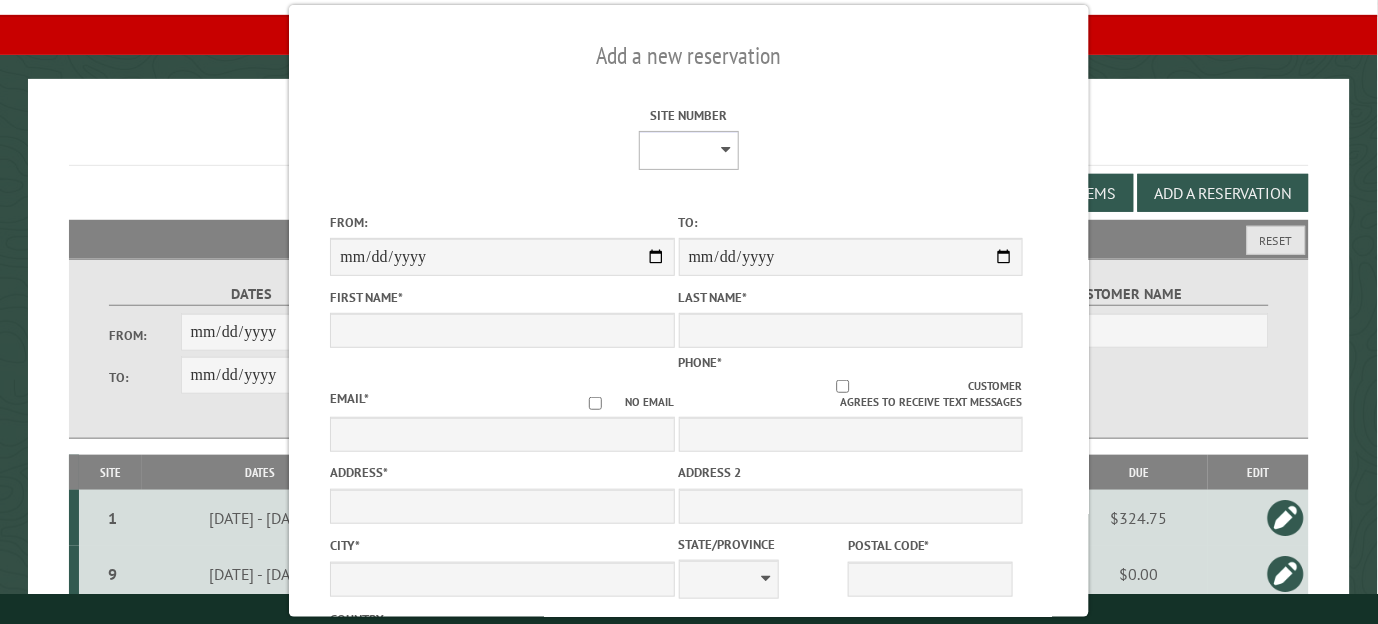 click on "* * * * * * * * * ** ** ** ** ** ** ** ** ** ** ** ** ** ** ** ** ** ** ** ** ** ** ** ** ** ** ** *** *** *** *** *** *** ***" at bounding box center (689, 150) 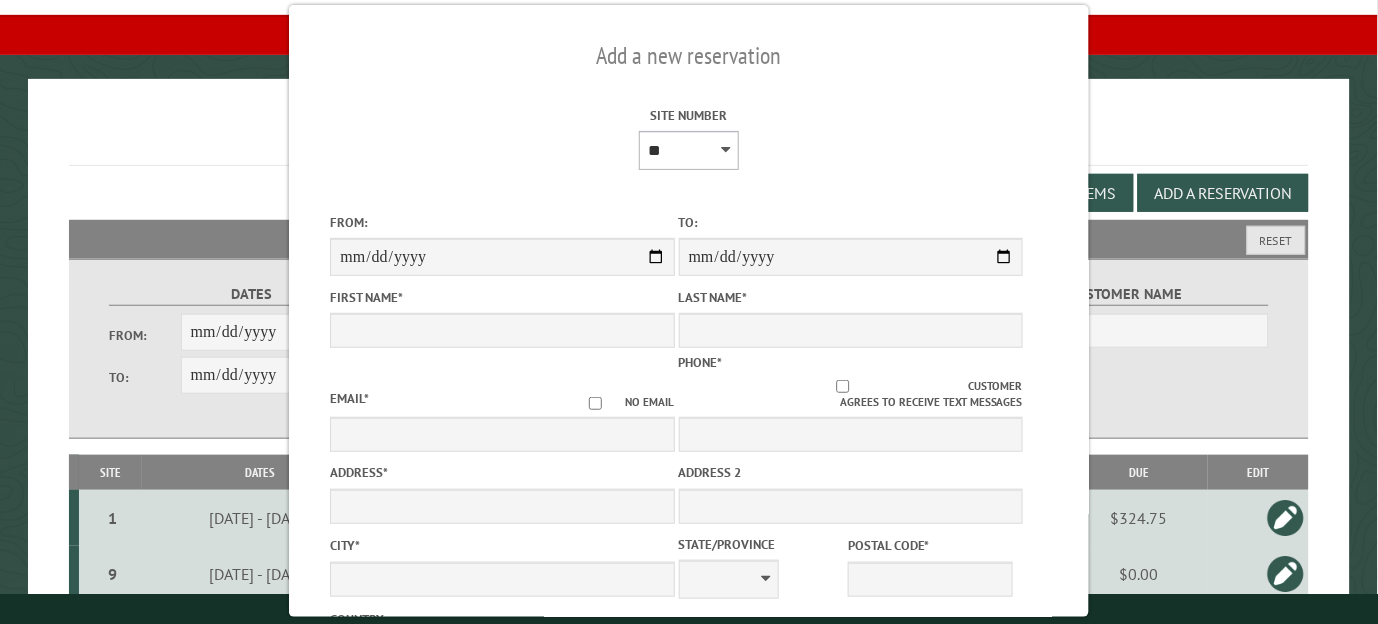 click on "* * * * * * * * * ** ** ** ** ** ** ** ** ** ** ** ** ** ** ** ** ** ** ** ** ** ** ** ** ** ** ** *** *** *** *** *** *** ***" at bounding box center [689, 150] 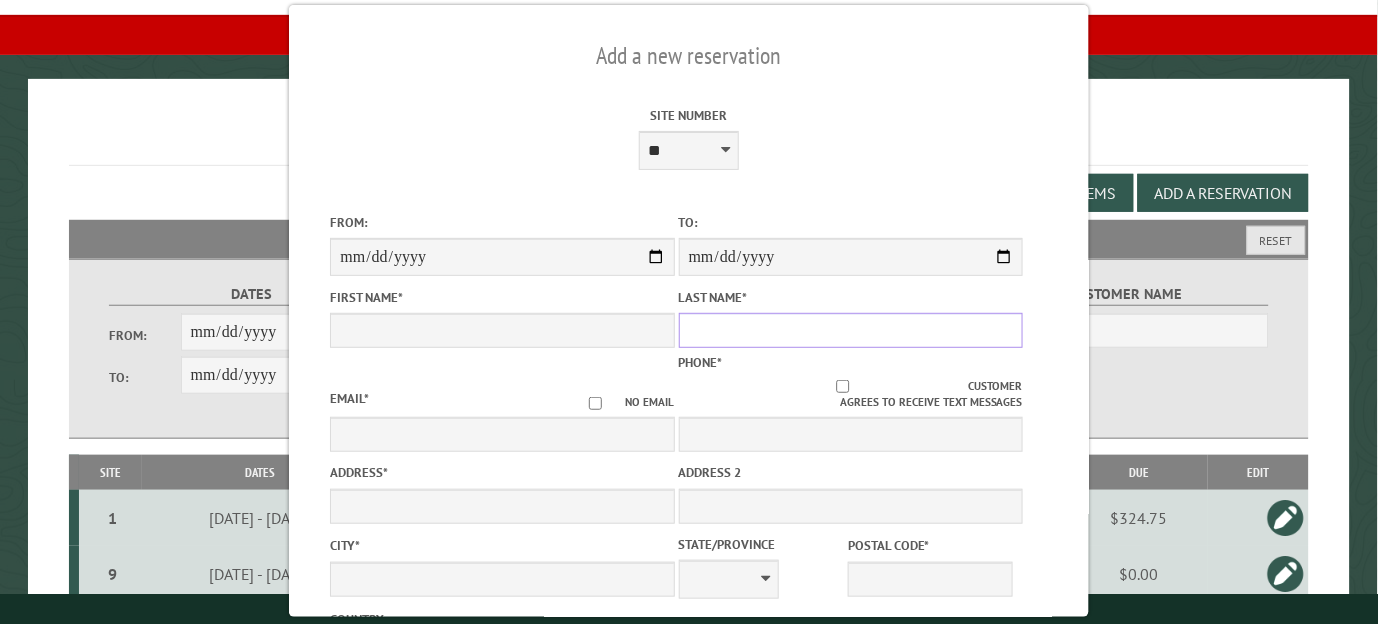 click on "Last Name *" at bounding box center (851, 330) 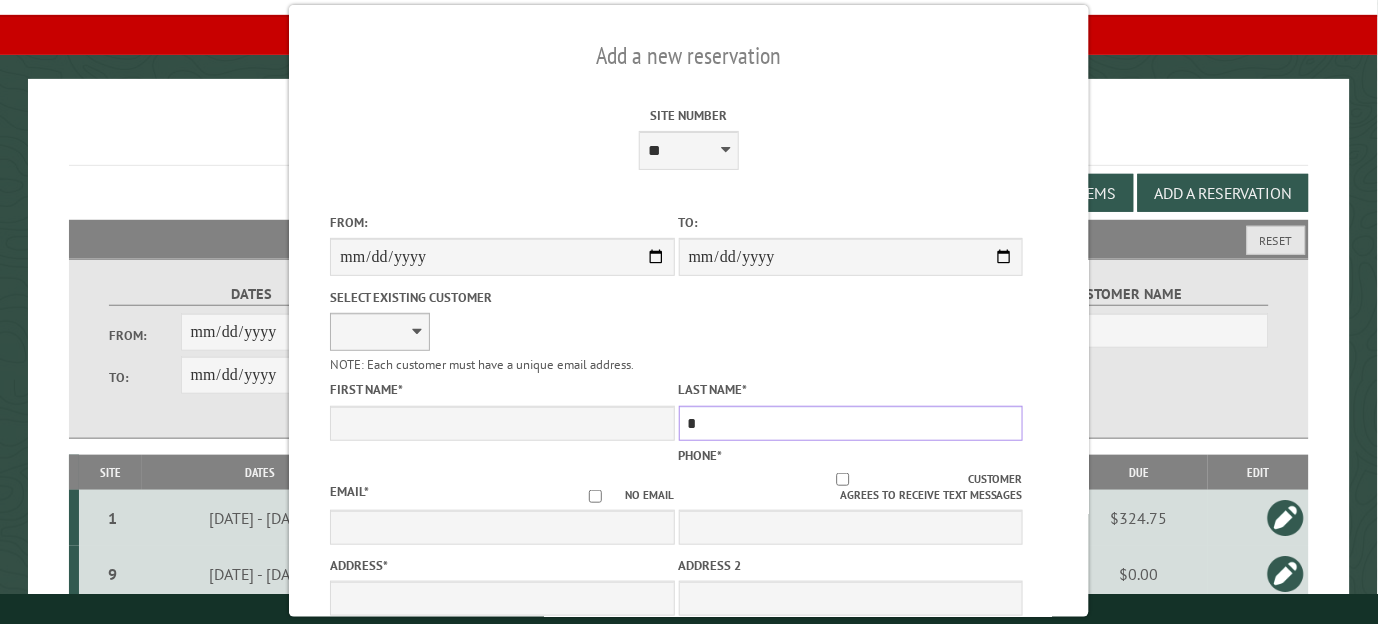 type on "*" 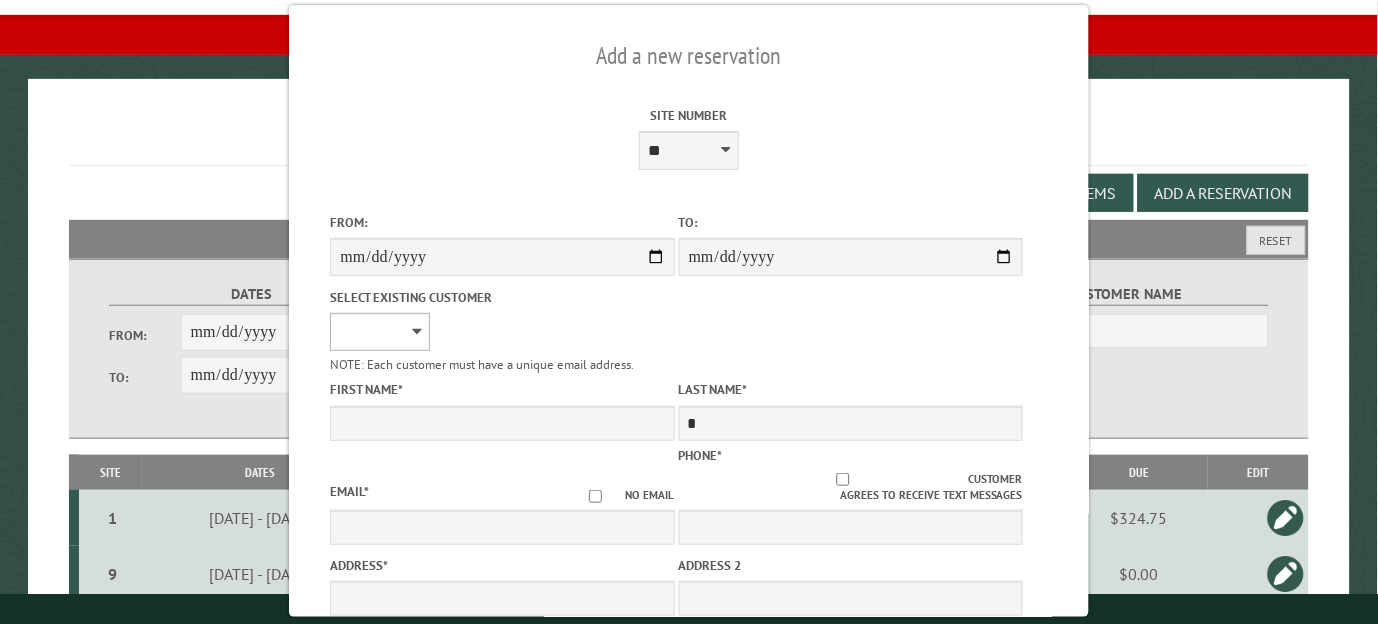 click on "**********" at bounding box center (380, 332) 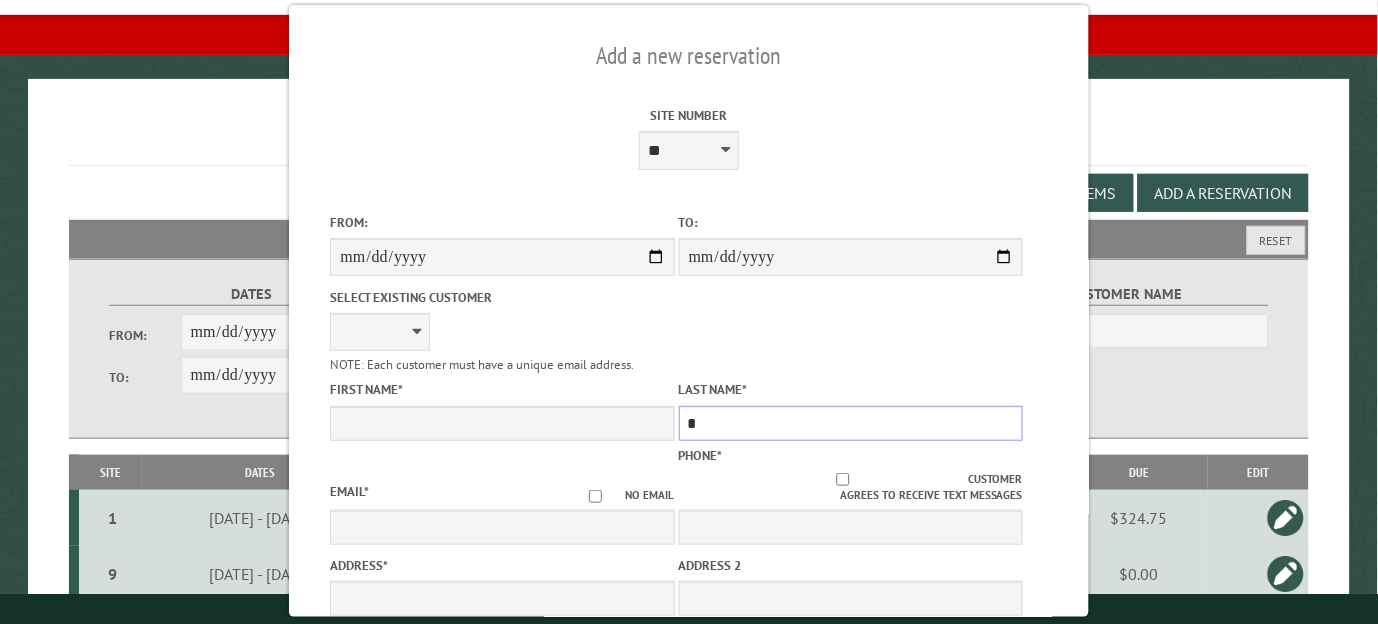 click on "*" at bounding box center (851, 423) 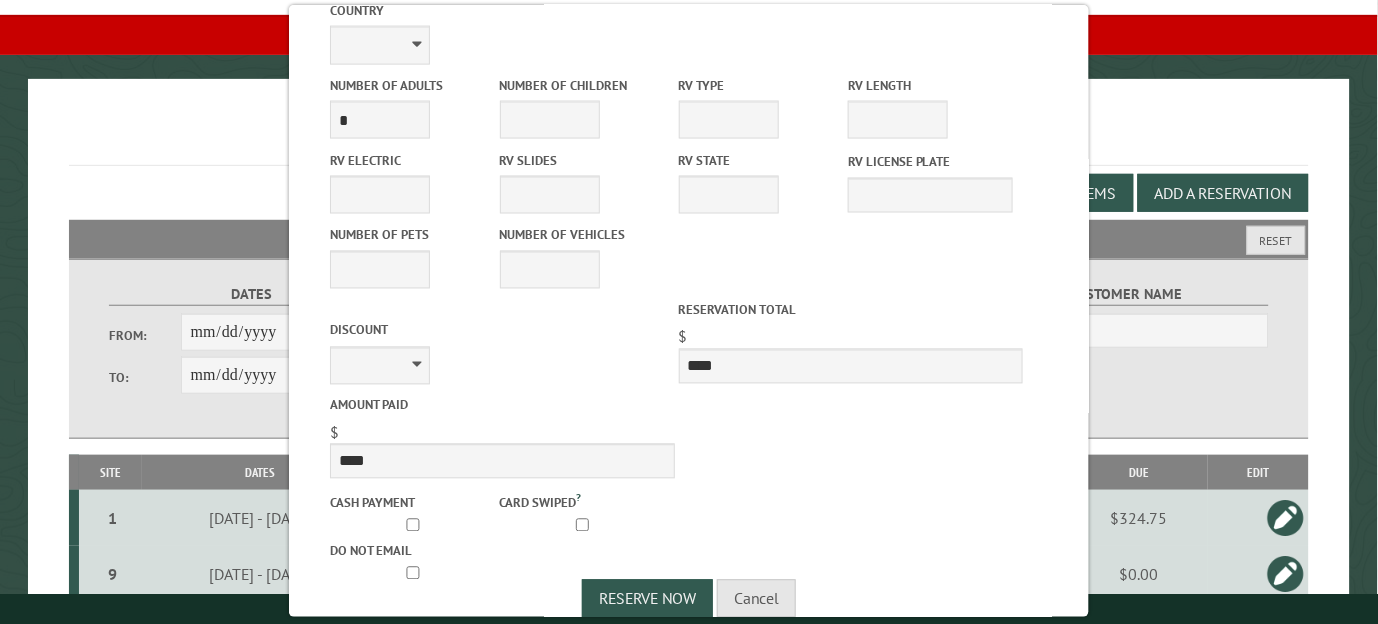scroll, scrollTop: 618, scrollLeft: 0, axis: vertical 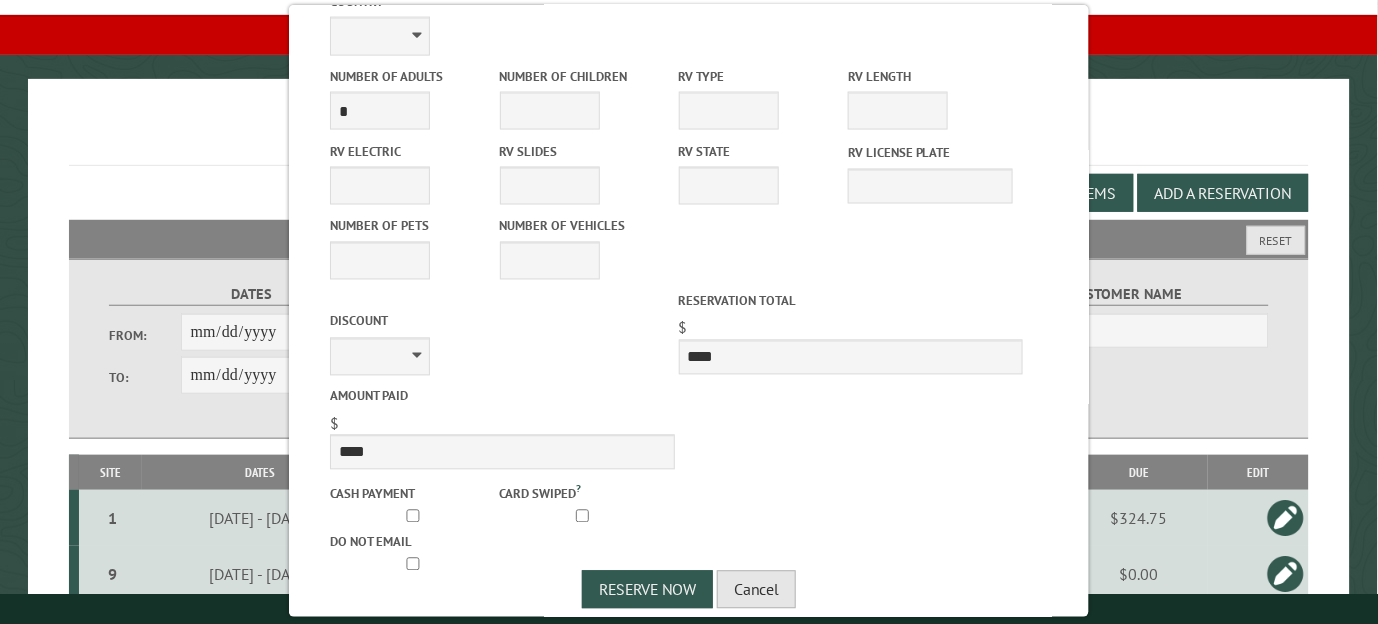 click on "Cancel" at bounding box center (756, 590) 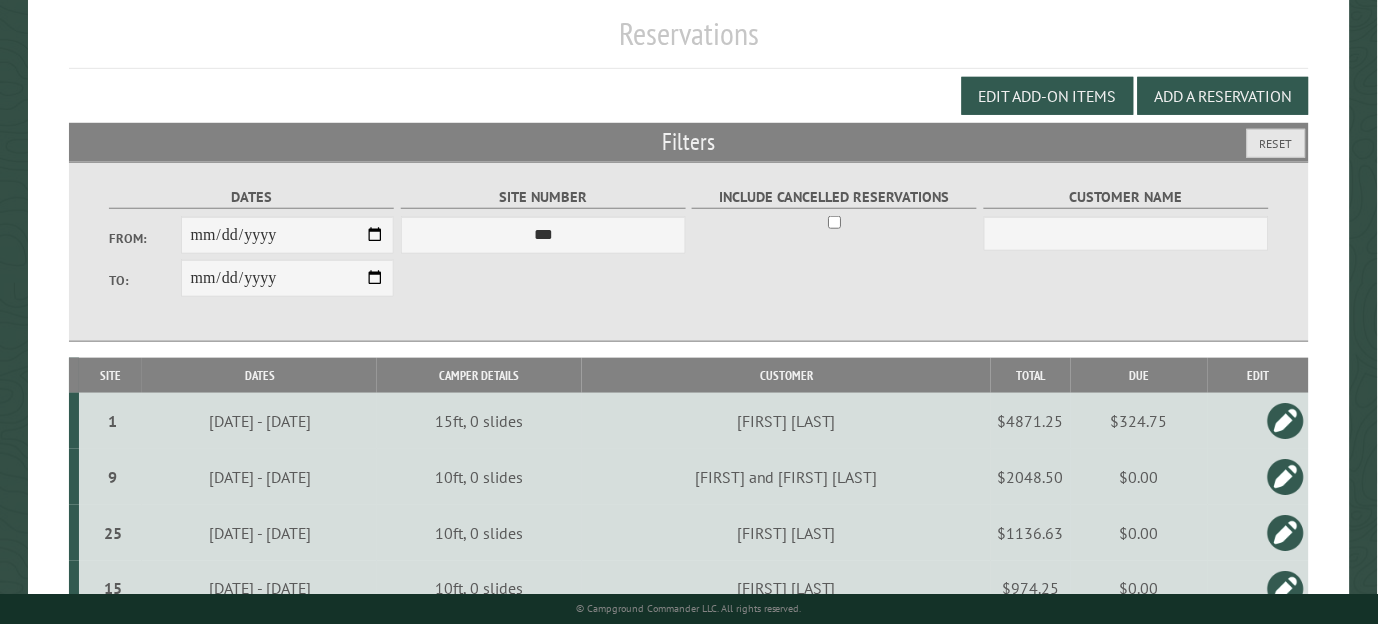 scroll, scrollTop: 216, scrollLeft: 0, axis: vertical 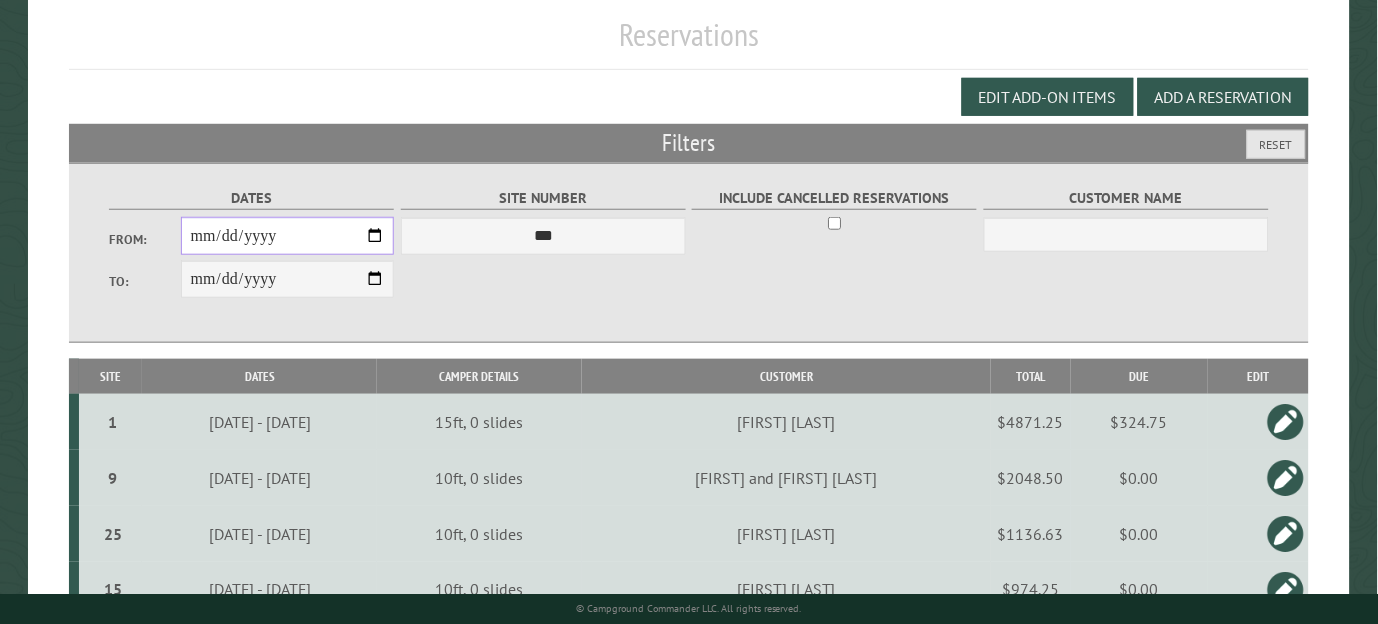 click on "**********" at bounding box center [288, 236] 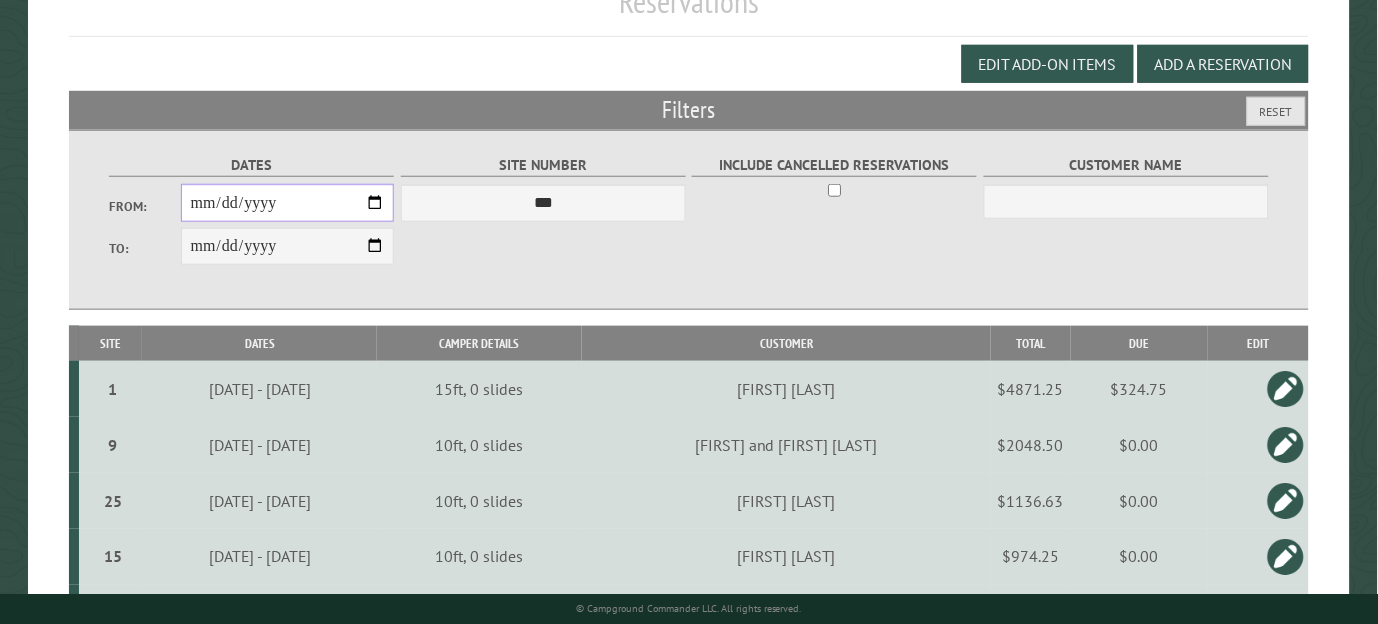 scroll, scrollTop: 234, scrollLeft: 0, axis: vertical 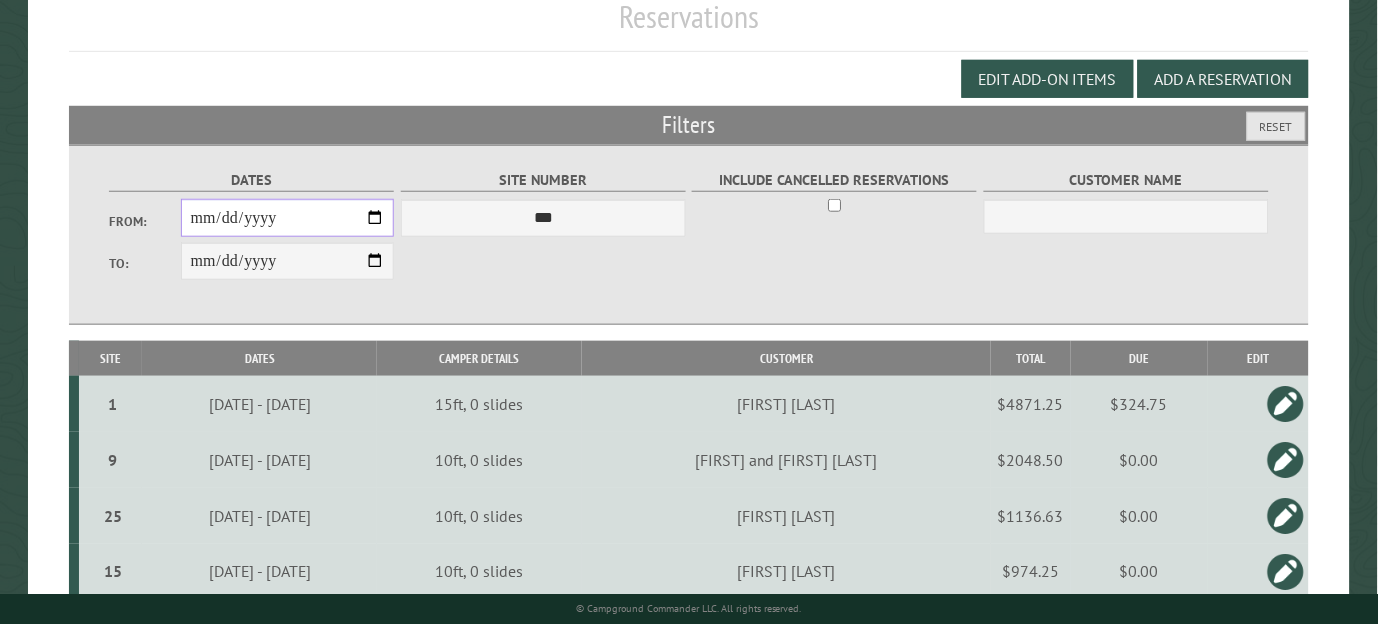 click on "**********" at bounding box center (288, 218) 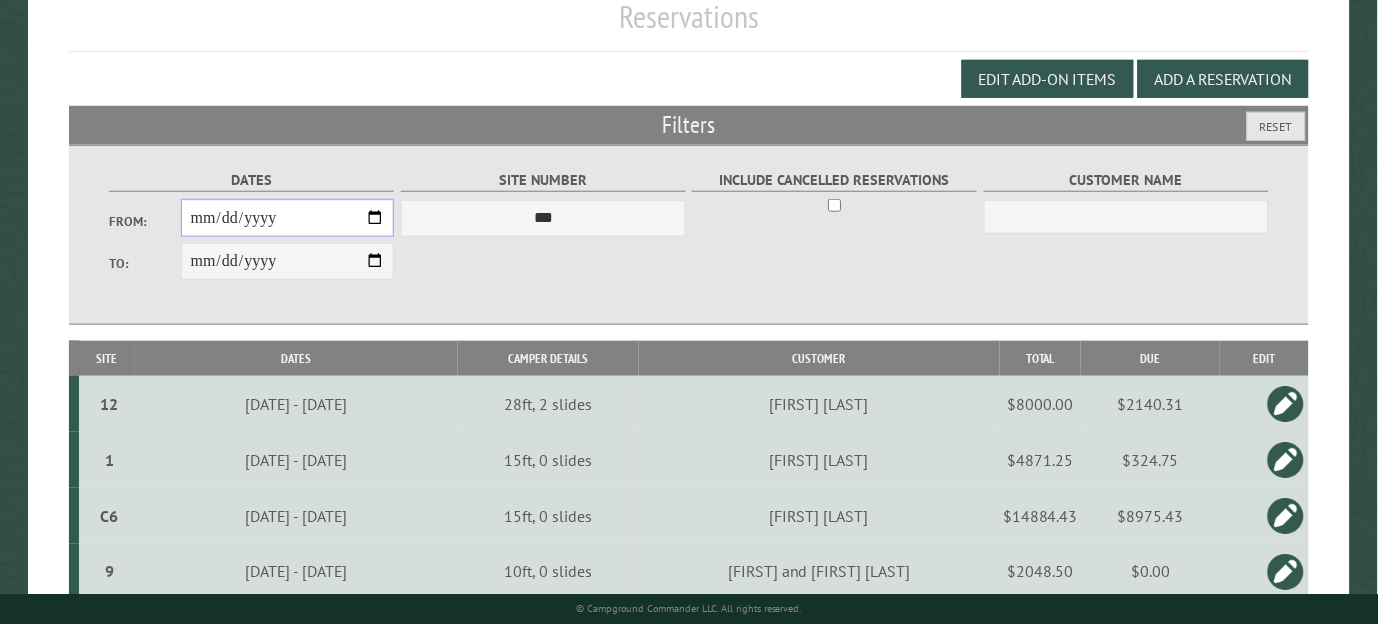 type on "**********" 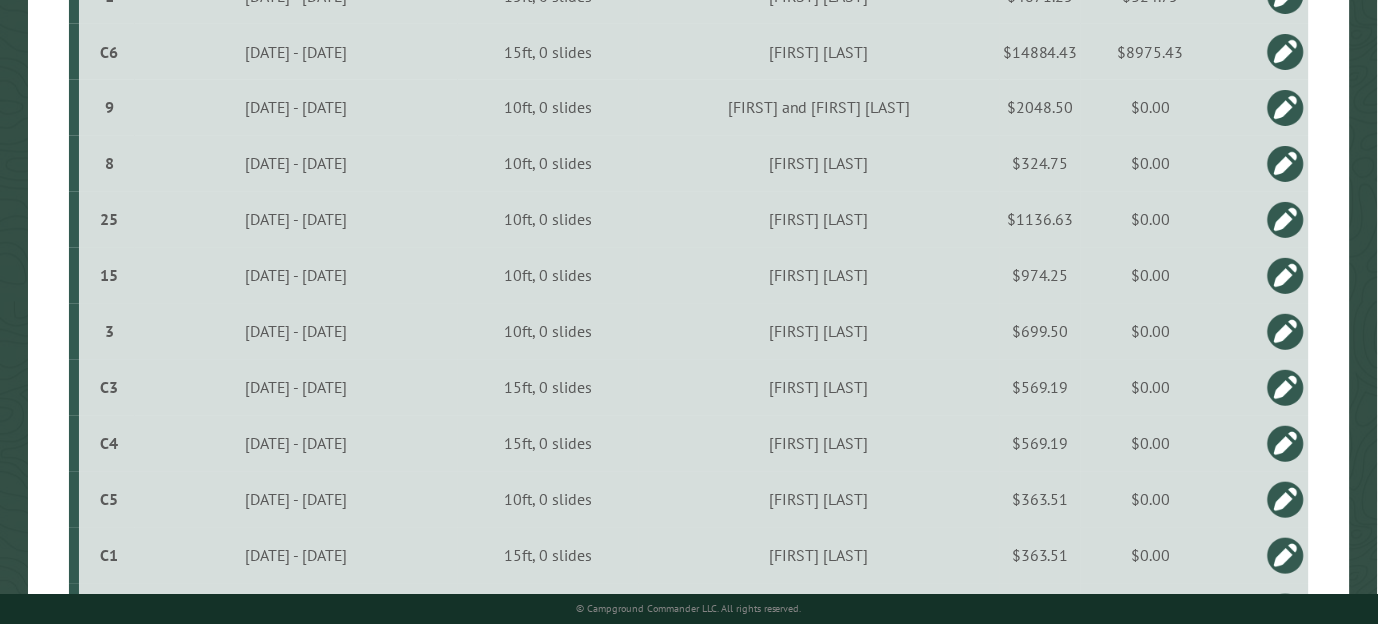 scroll, scrollTop: 705, scrollLeft: 0, axis: vertical 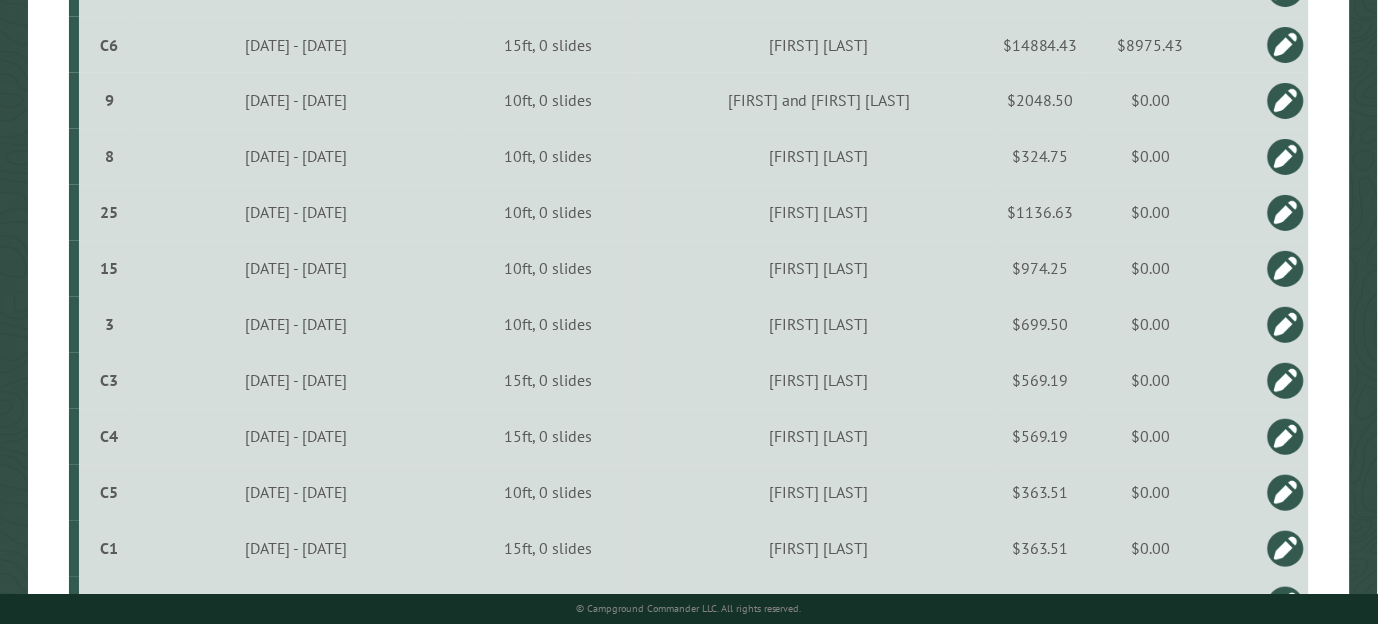click at bounding box center [1286, 325] 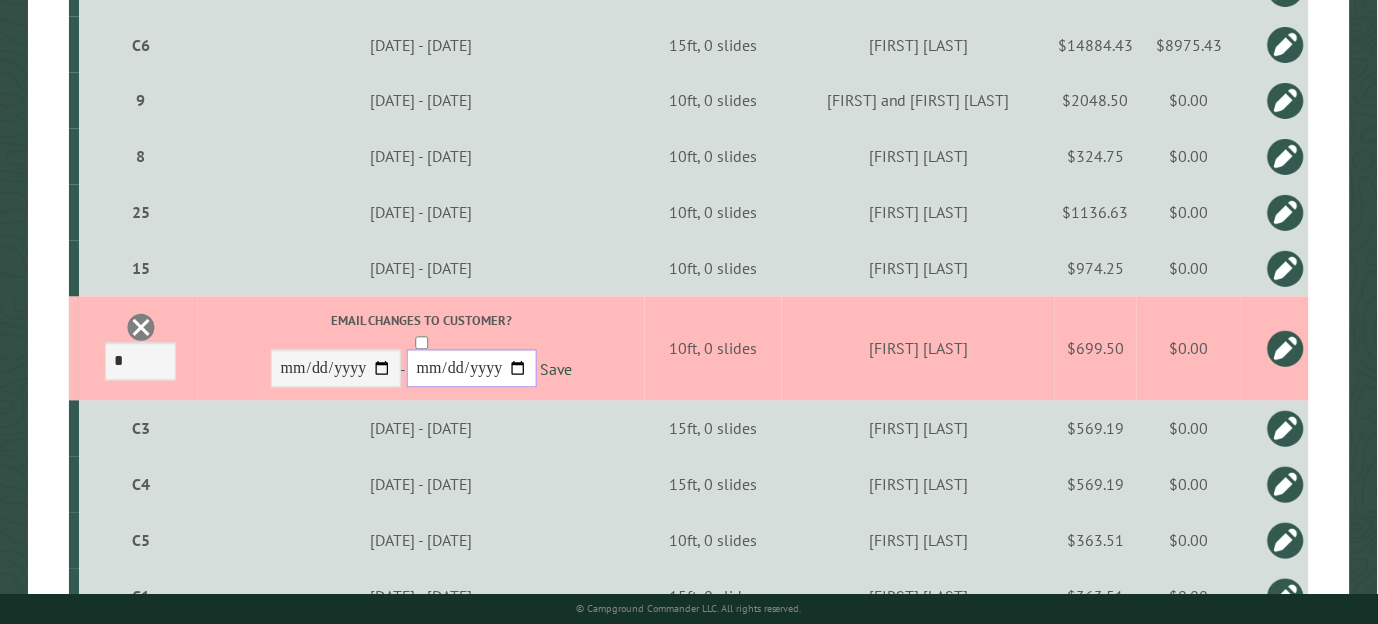 click on "**********" at bounding box center (472, 369) 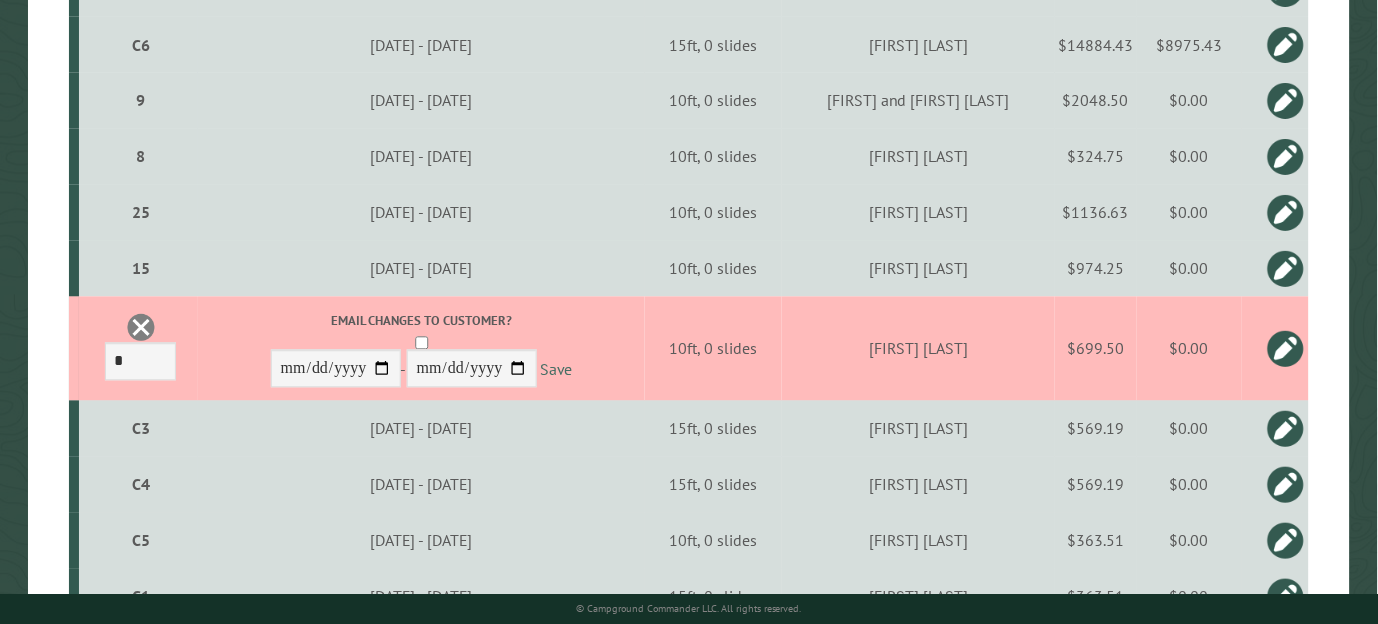 click on "Save" at bounding box center (557, 370) 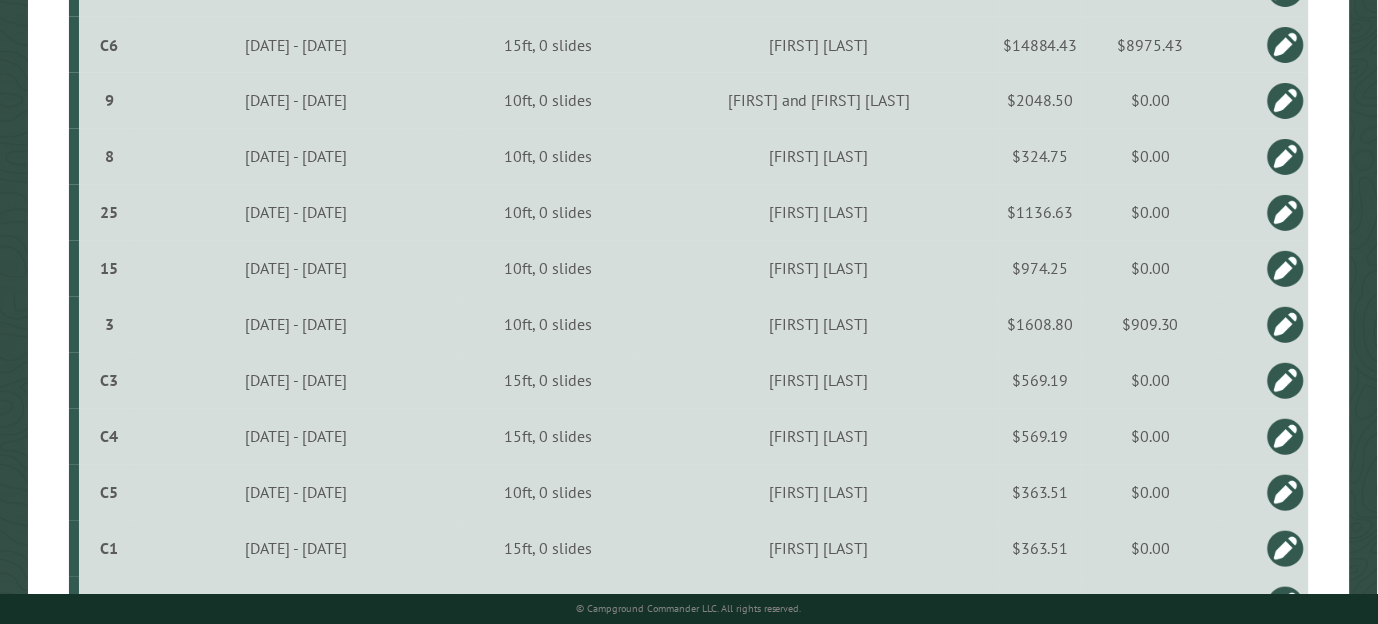 click on "$909.30" at bounding box center (1150, 325) 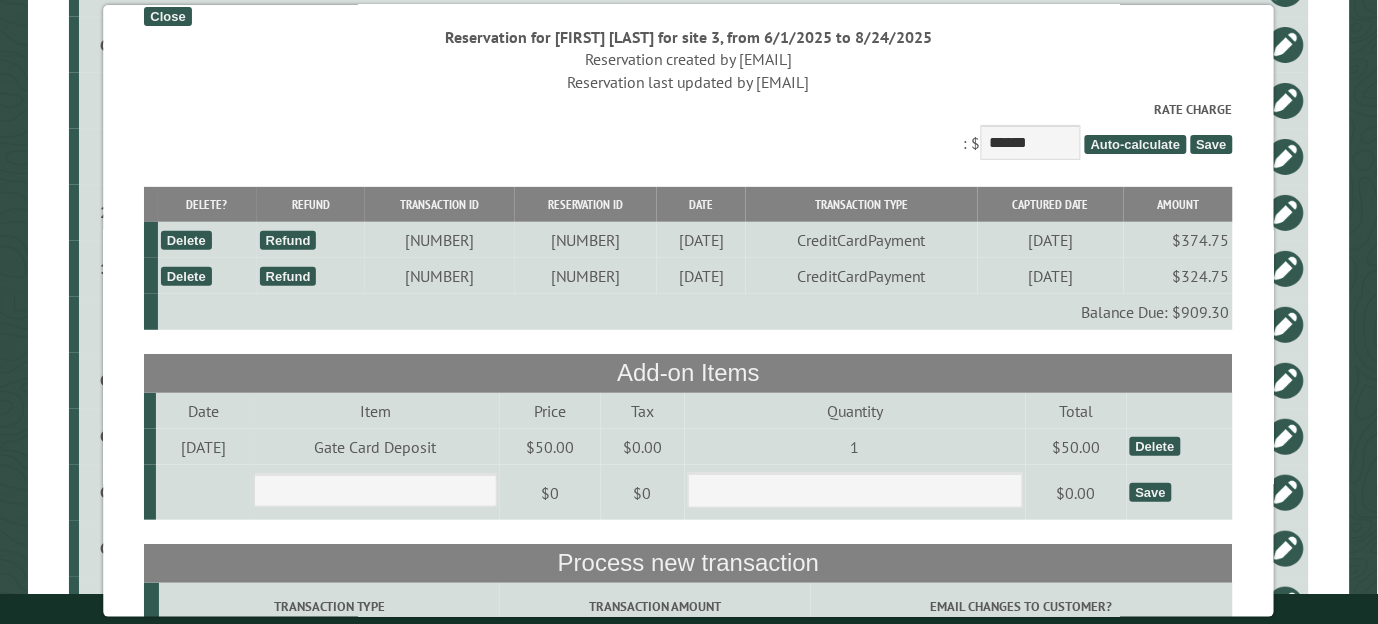 scroll, scrollTop: 0, scrollLeft: 0, axis: both 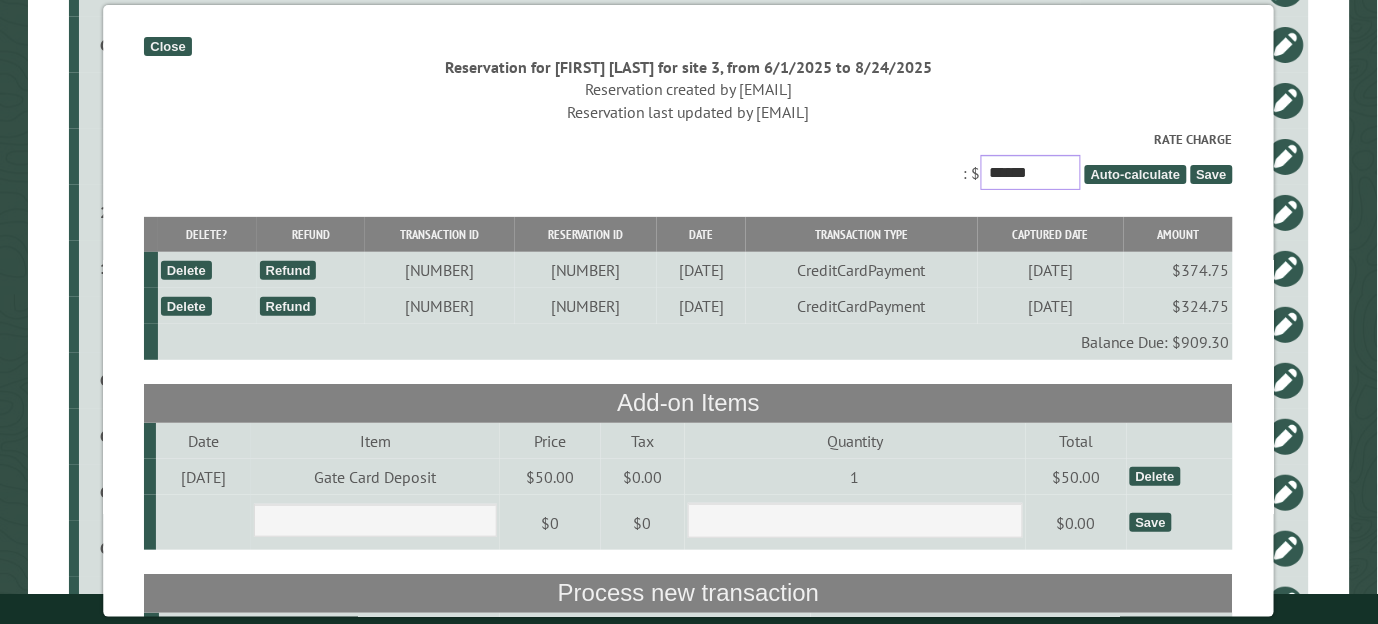 click on "******" at bounding box center (1031, 172) 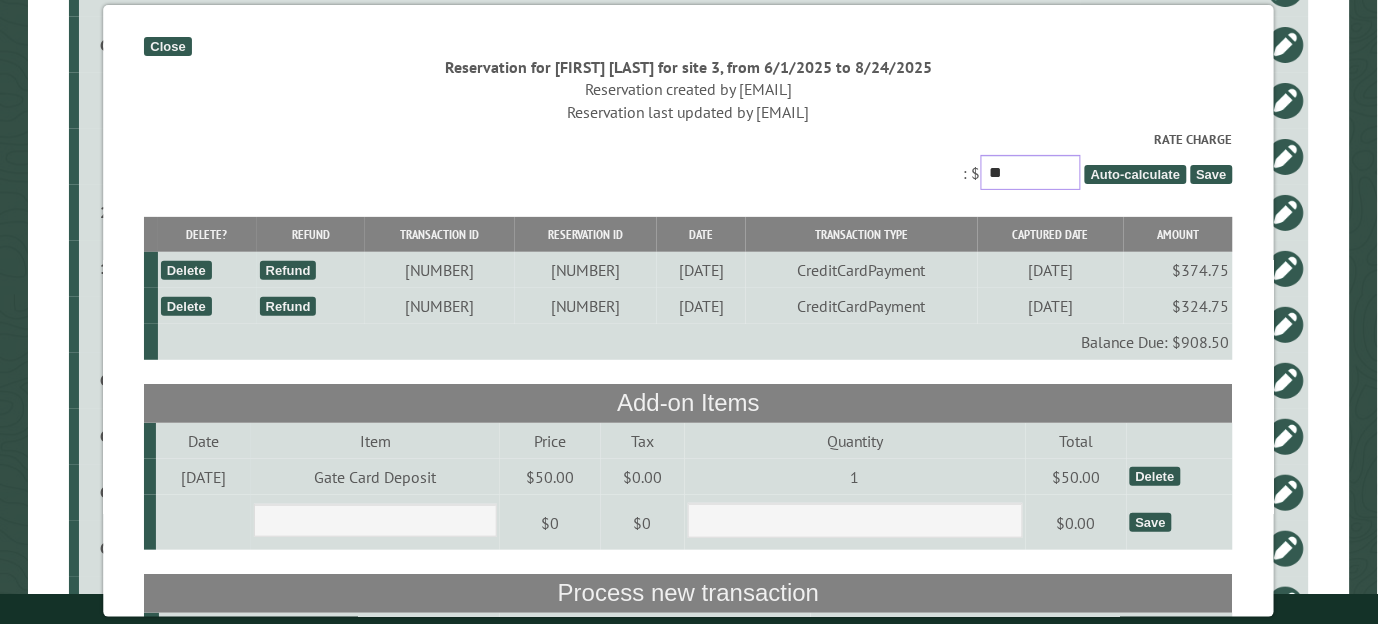 type on "*" 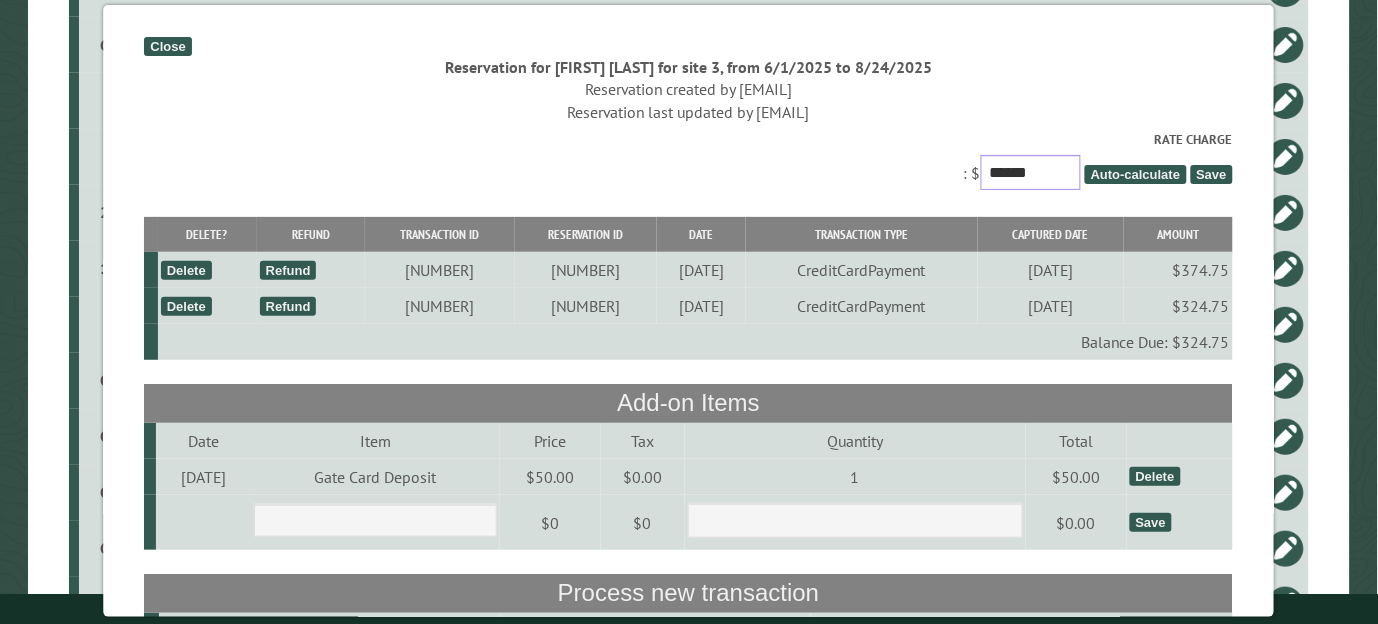 type on "******" 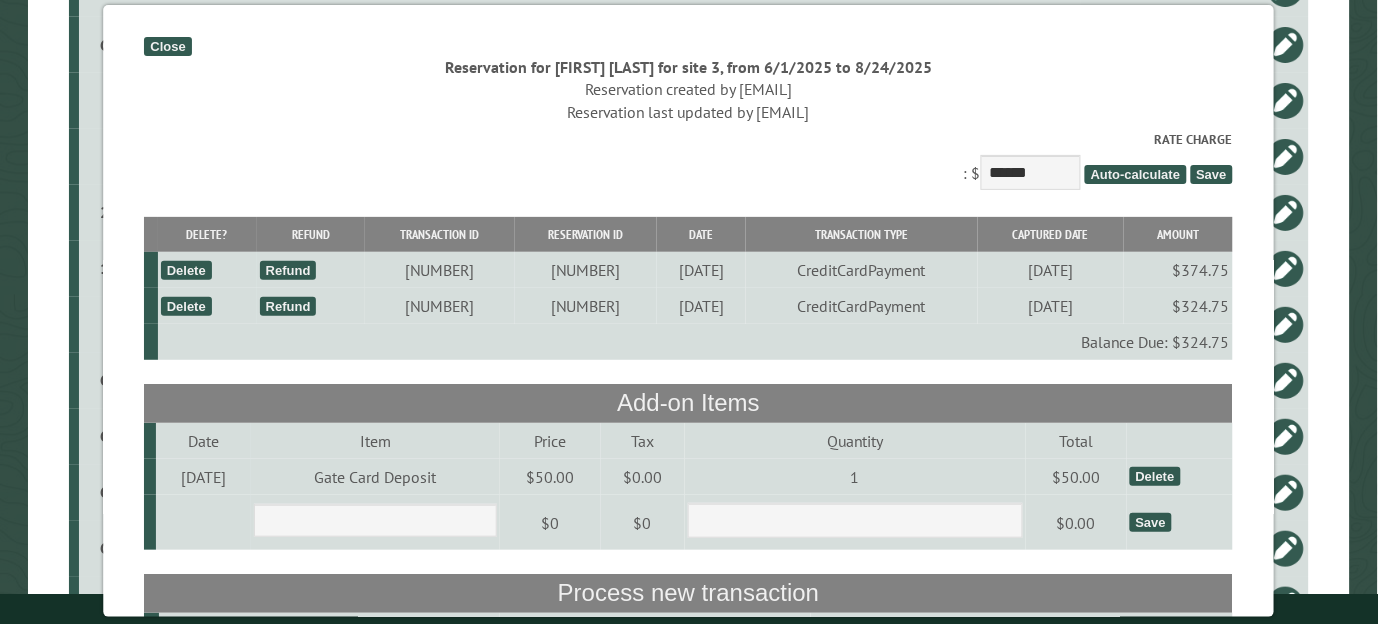 click on "Save" at bounding box center [1212, 174] 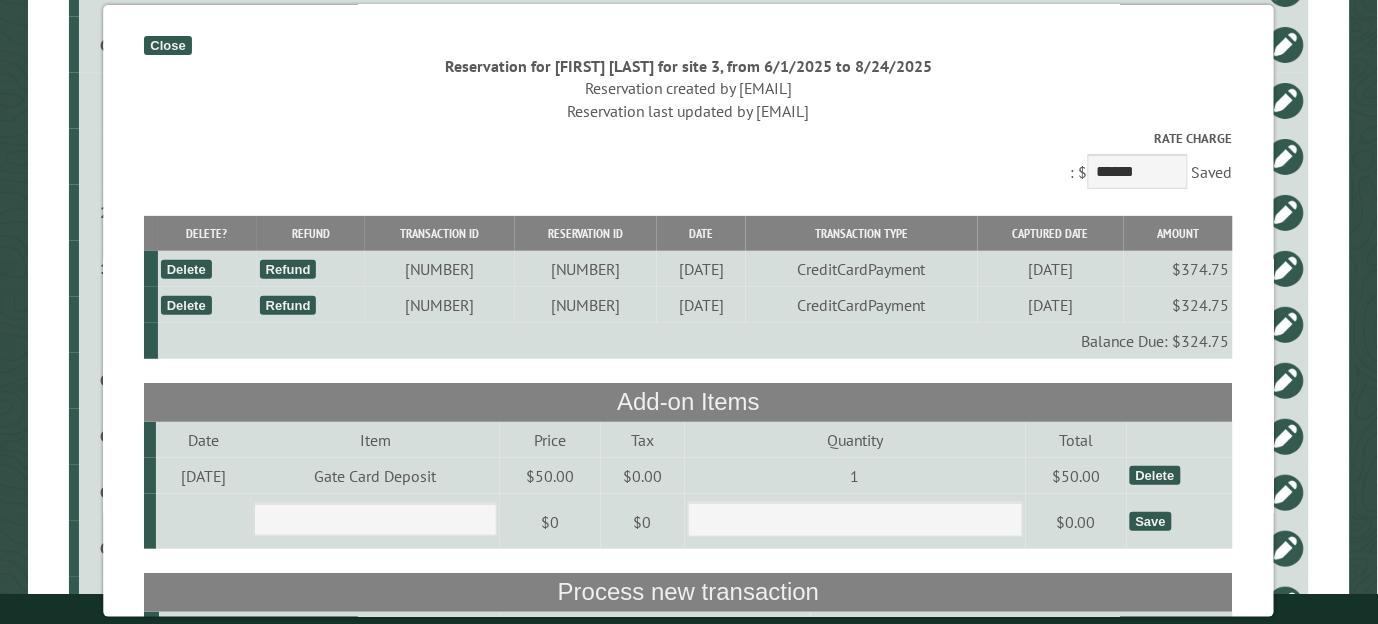 scroll, scrollTop: 0, scrollLeft: 0, axis: both 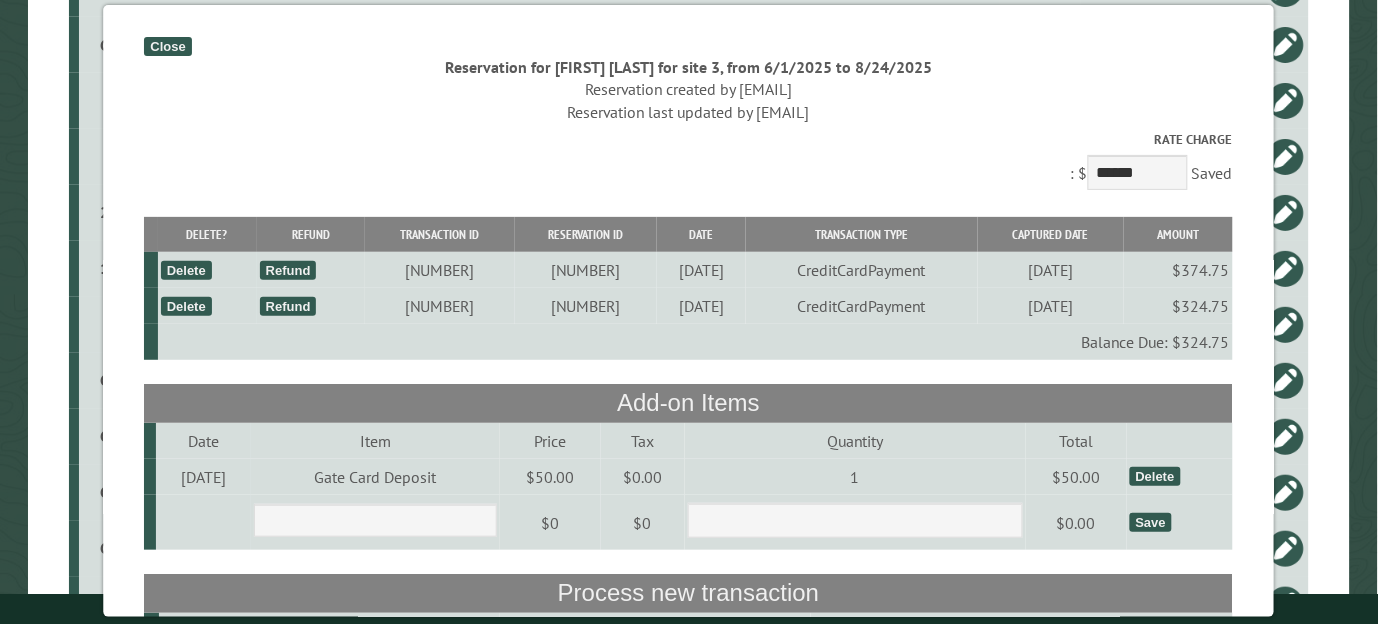 click on "Close" at bounding box center (168, 46) 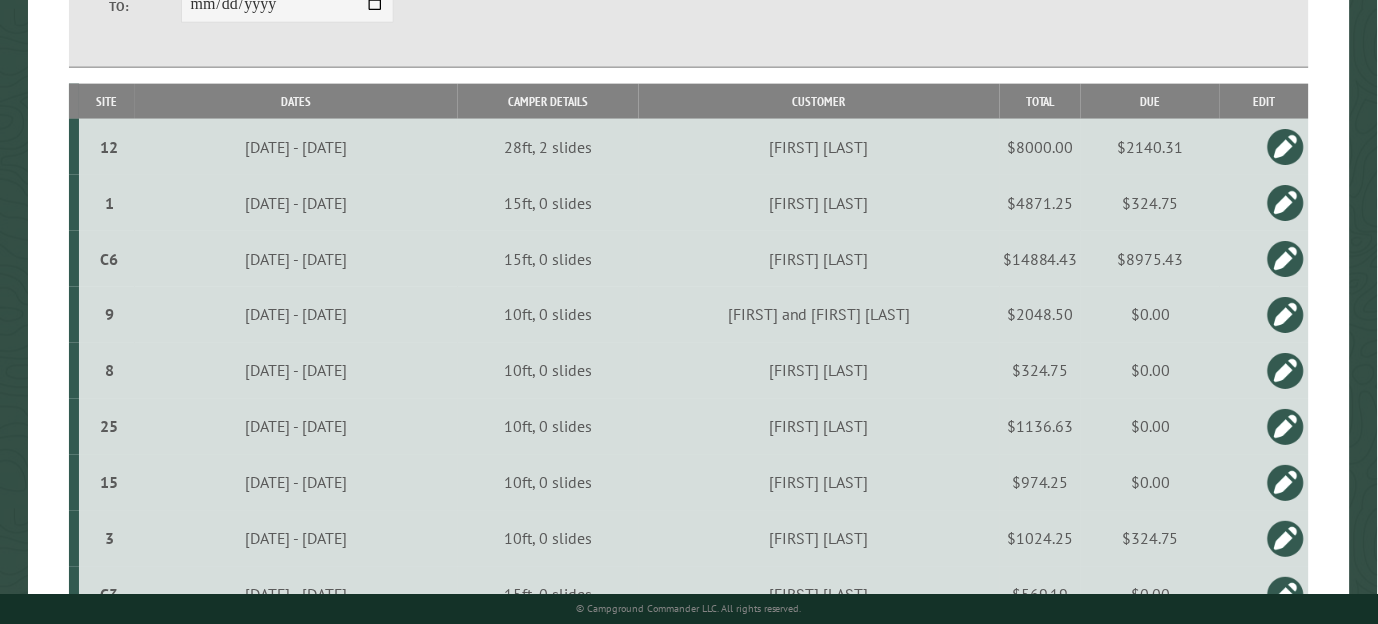 scroll, scrollTop: 490, scrollLeft: 0, axis: vertical 